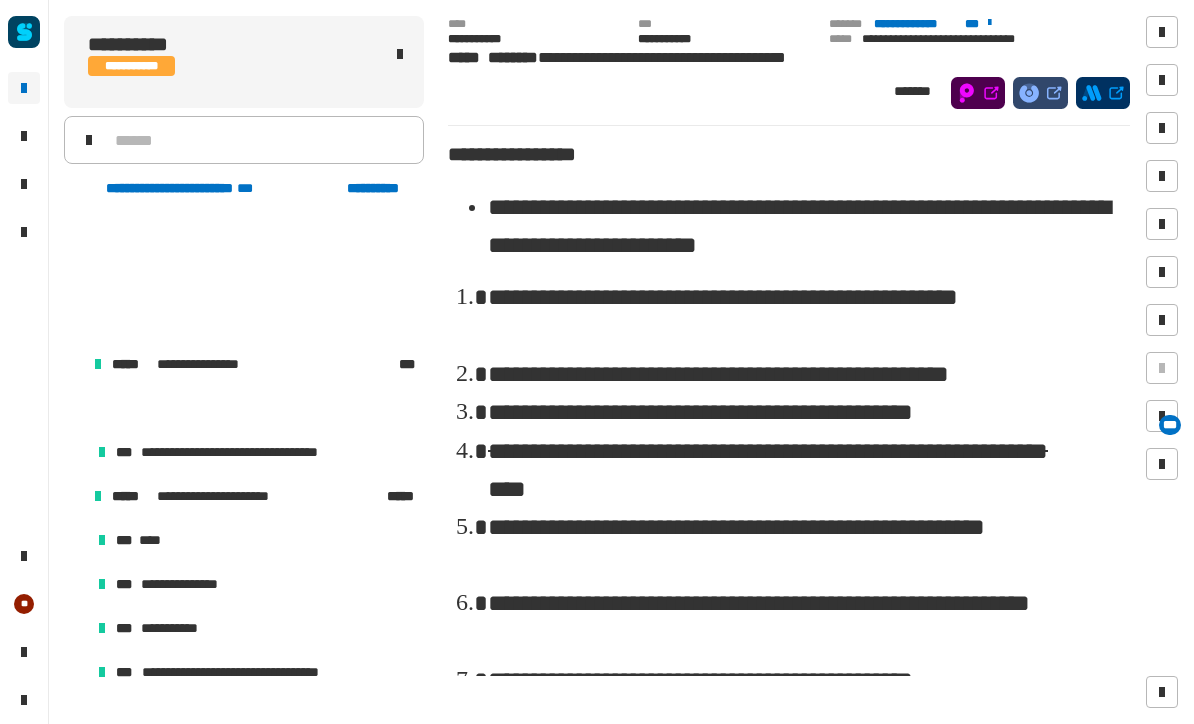 scroll, scrollTop: 12, scrollLeft: 0, axis: vertical 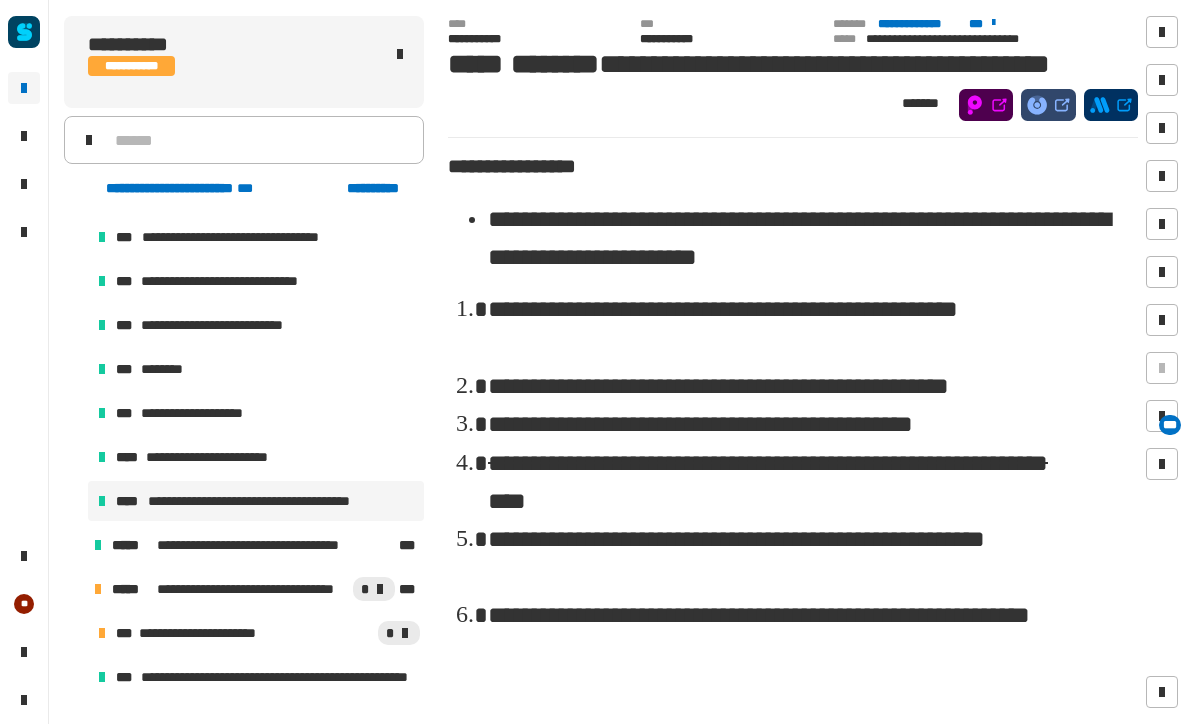 click on "**********" at bounding box center (231, 457) 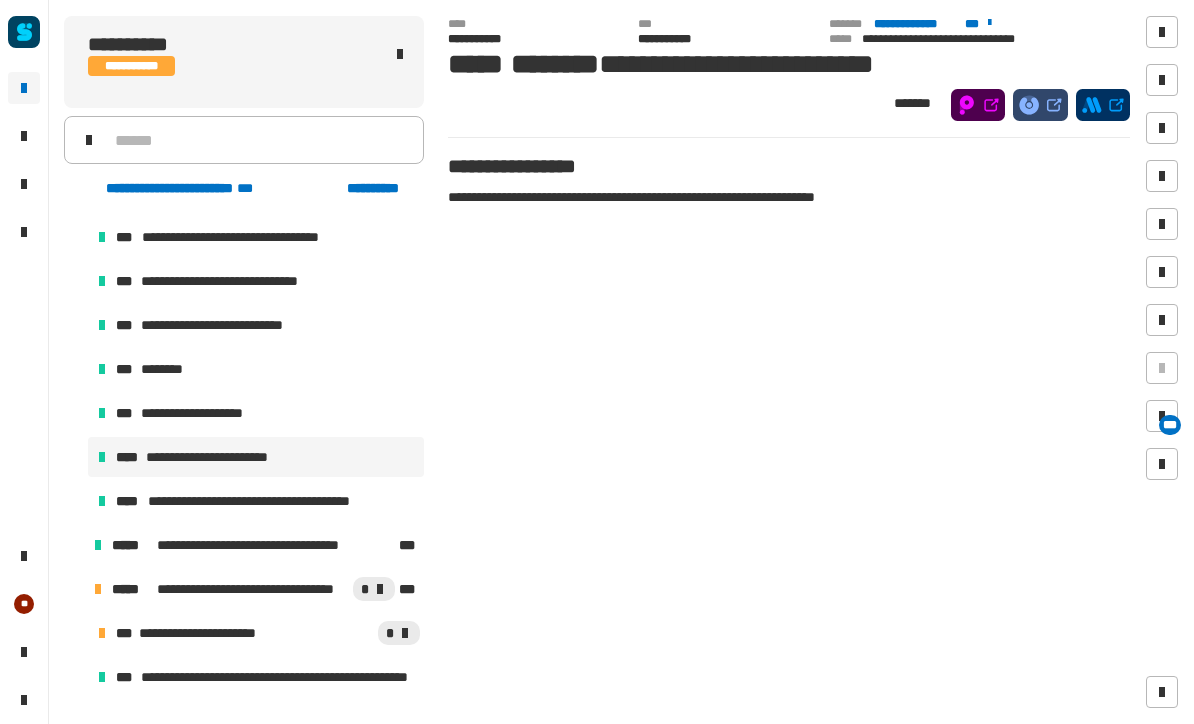 click at bounding box center (1162, 176) 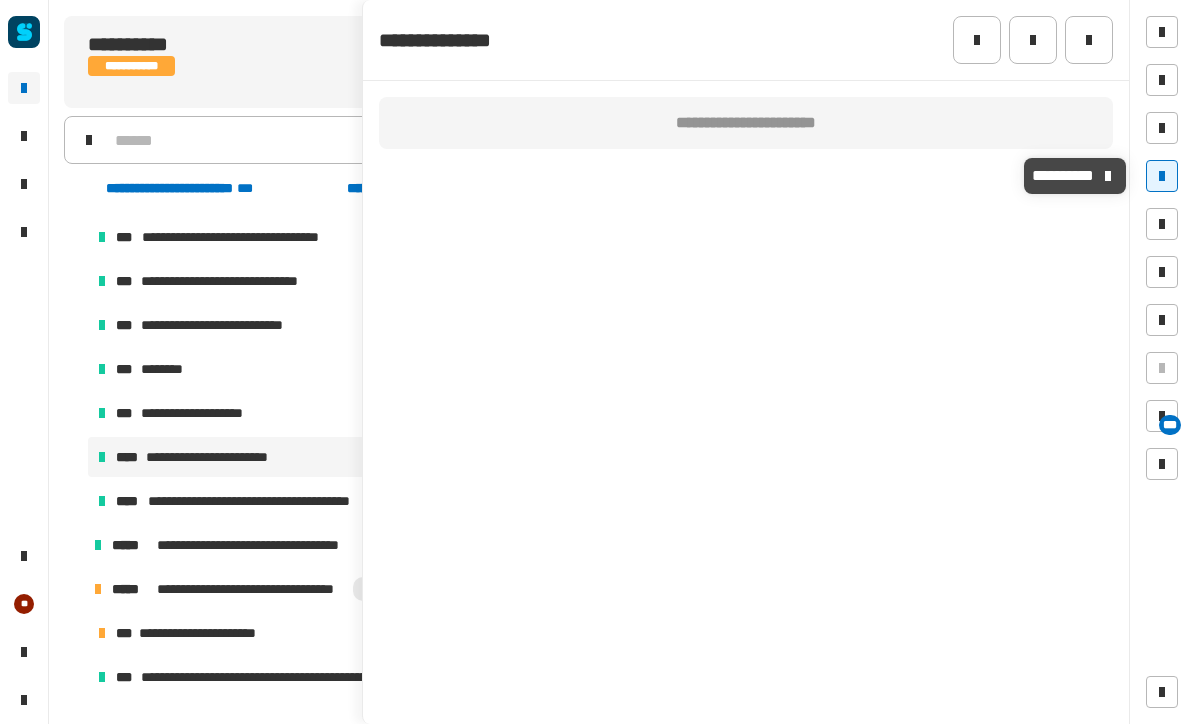 click 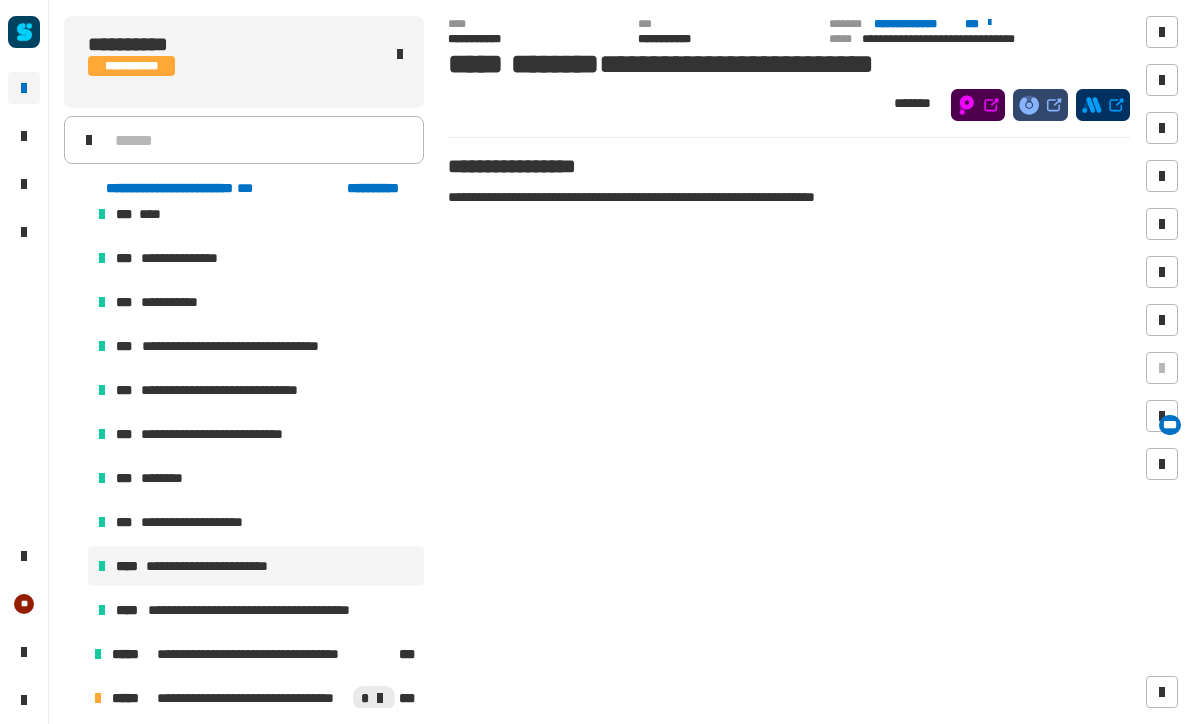 scroll, scrollTop: 322, scrollLeft: 0, axis: vertical 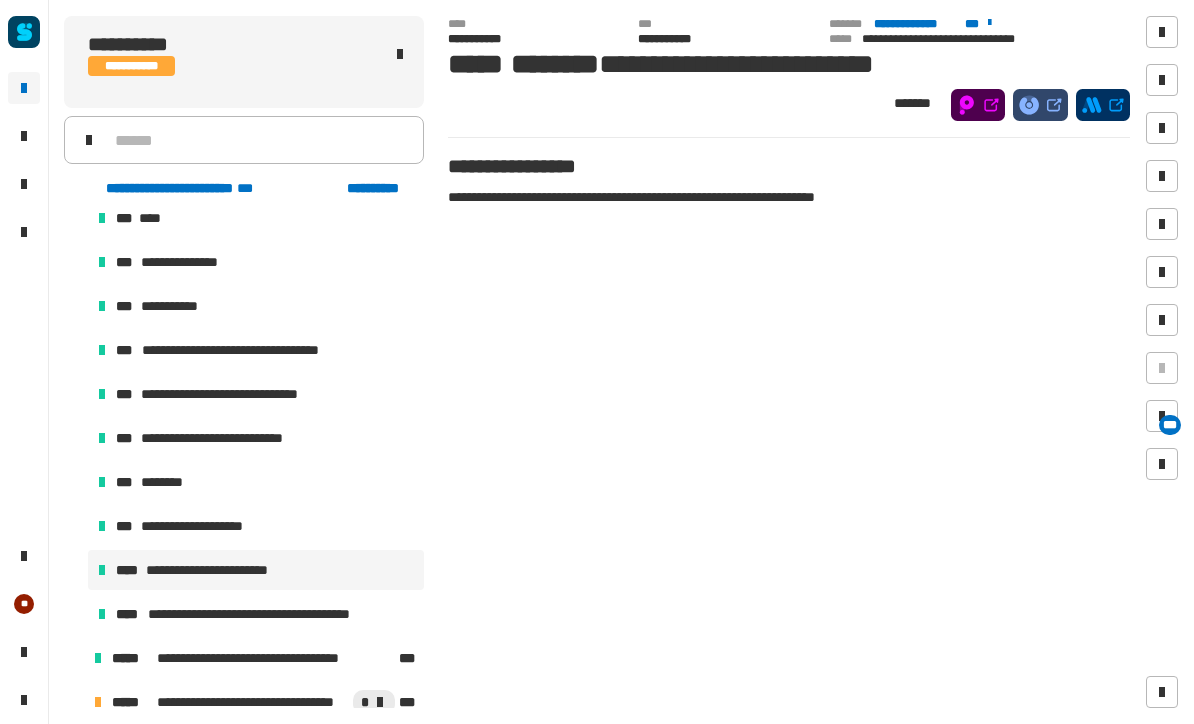 click on "**********" at bounding box center [181, 306] 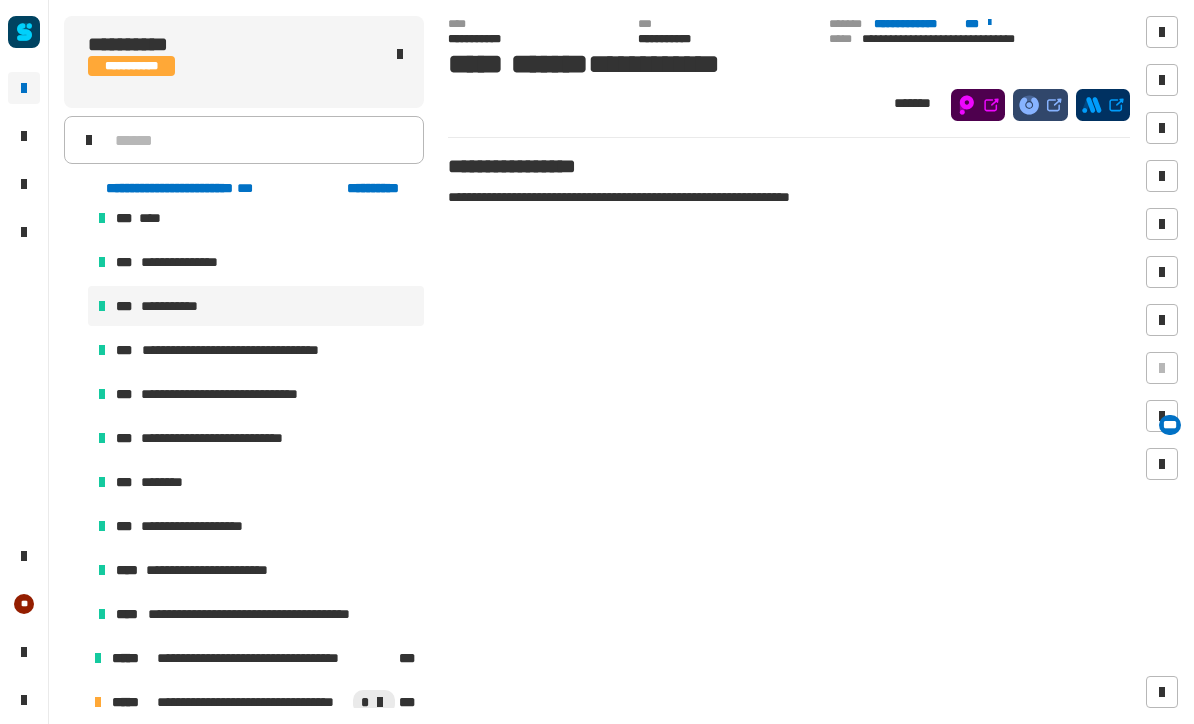 click at bounding box center [1162, 176] 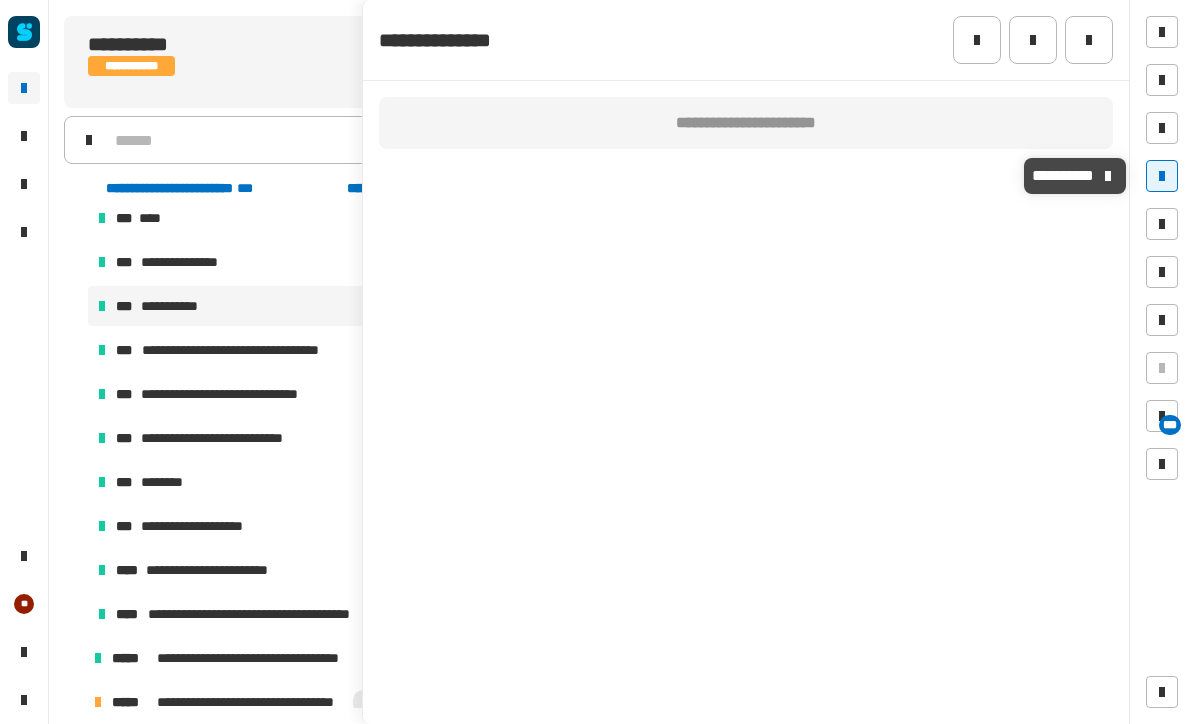 click 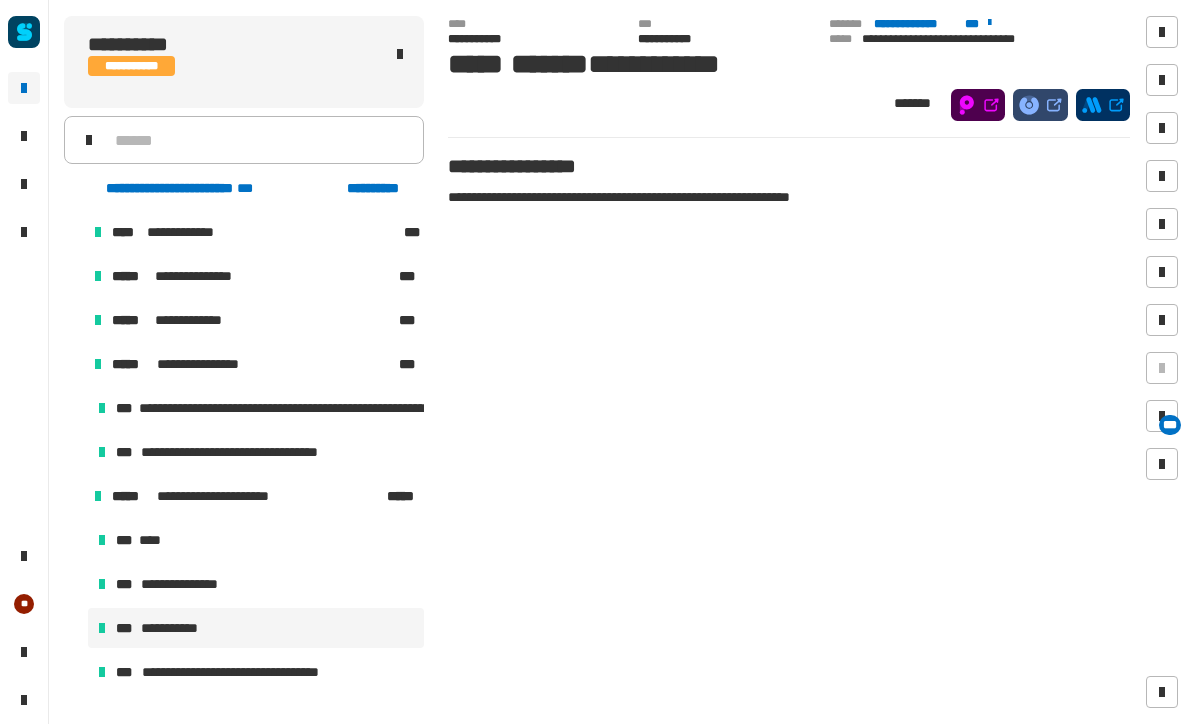 scroll, scrollTop: 0, scrollLeft: 0, axis: both 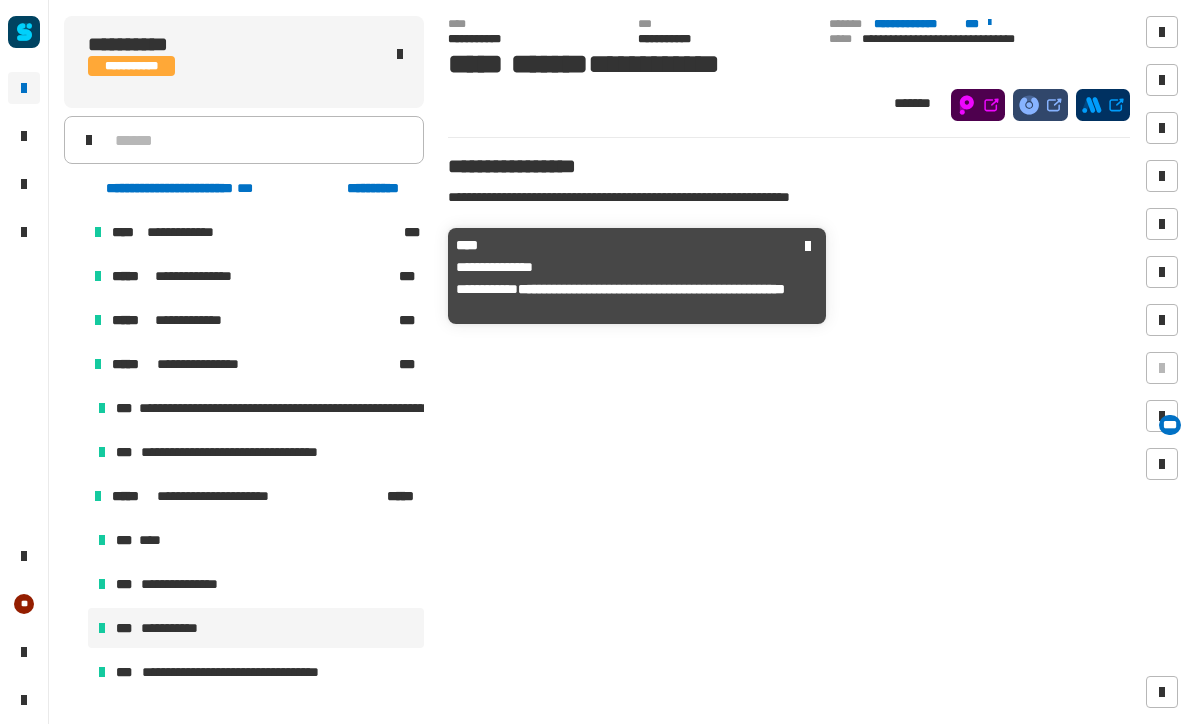click on "**********" at bounding box center [197, 276] 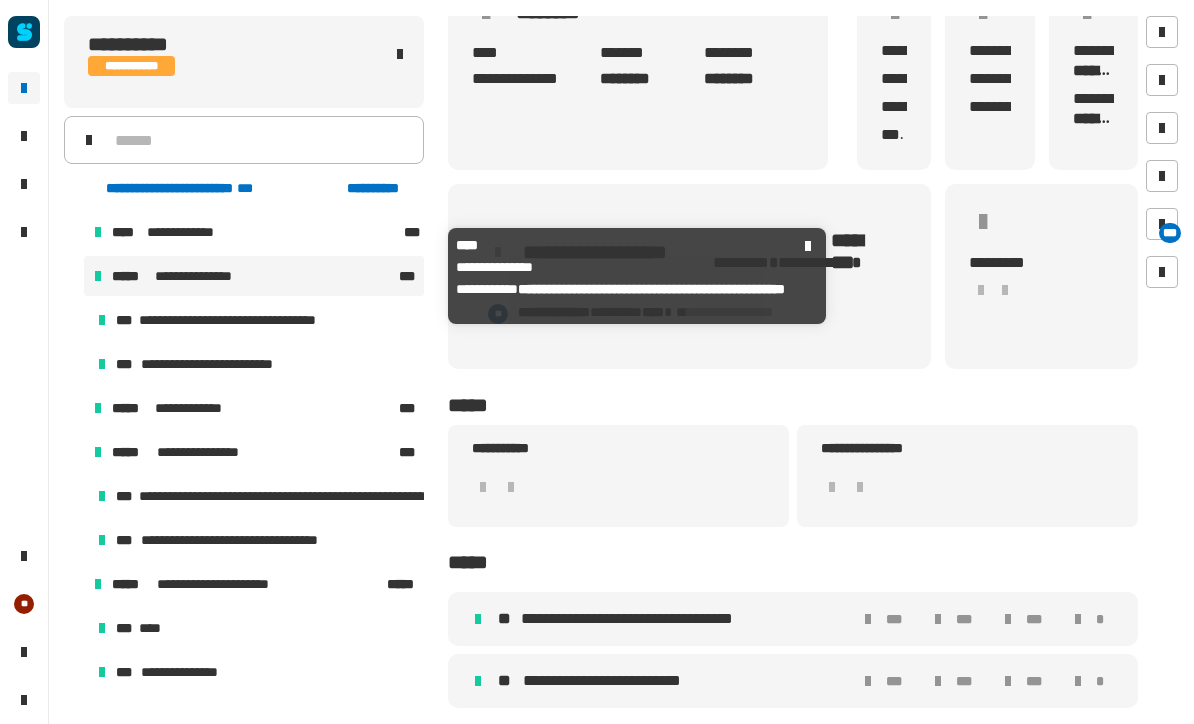 scroll, scrollTop: 164, scrollLeft: 0, axis: vertical 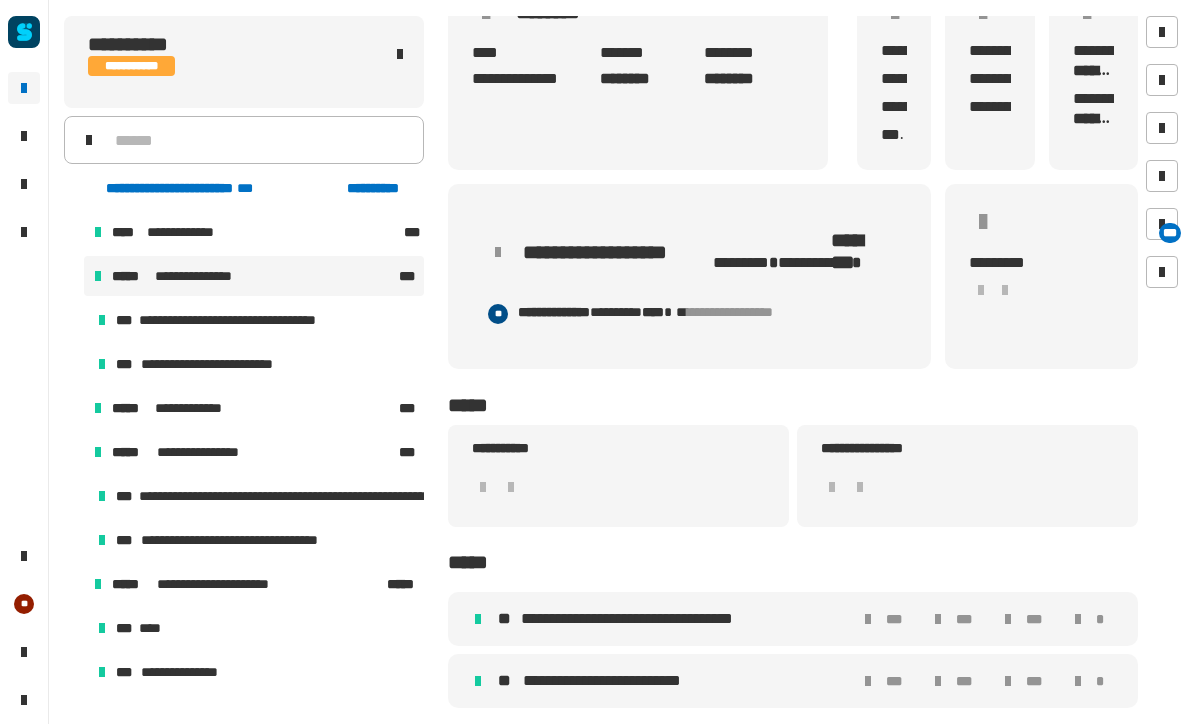 click on "**********" at bounding box center (256, 320) 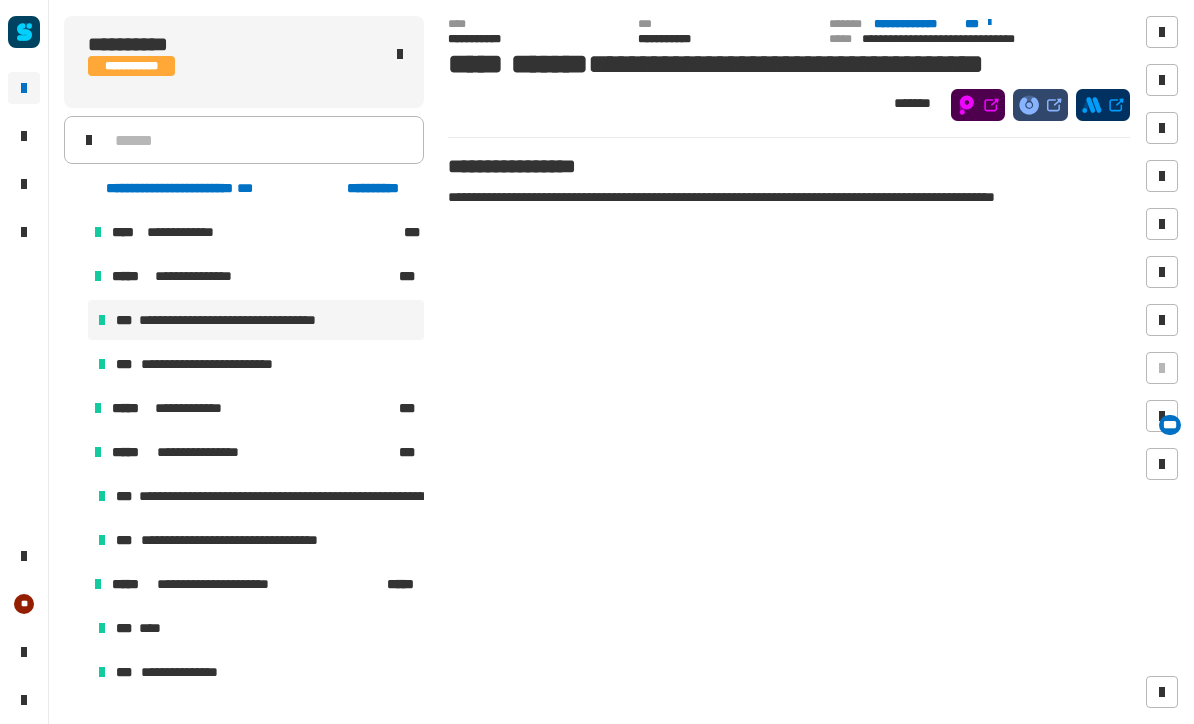 click on "**********" at bounding box center [220, 364] 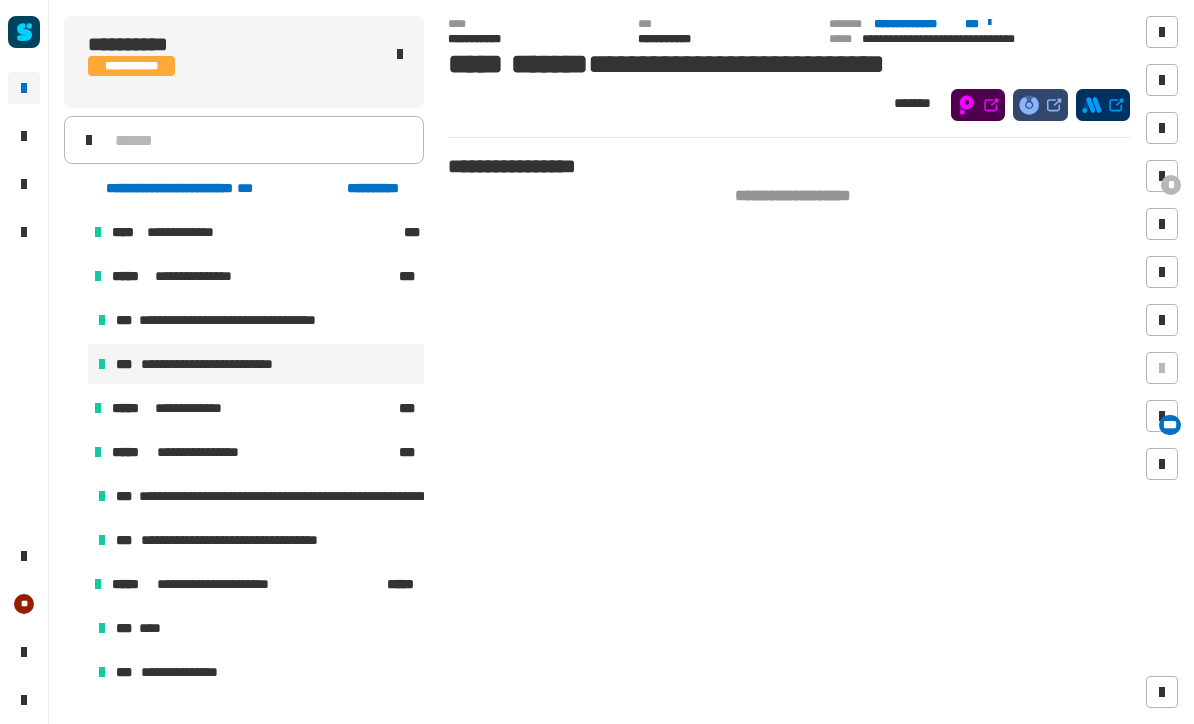 click on "**********" at bounding box center [254, 452] 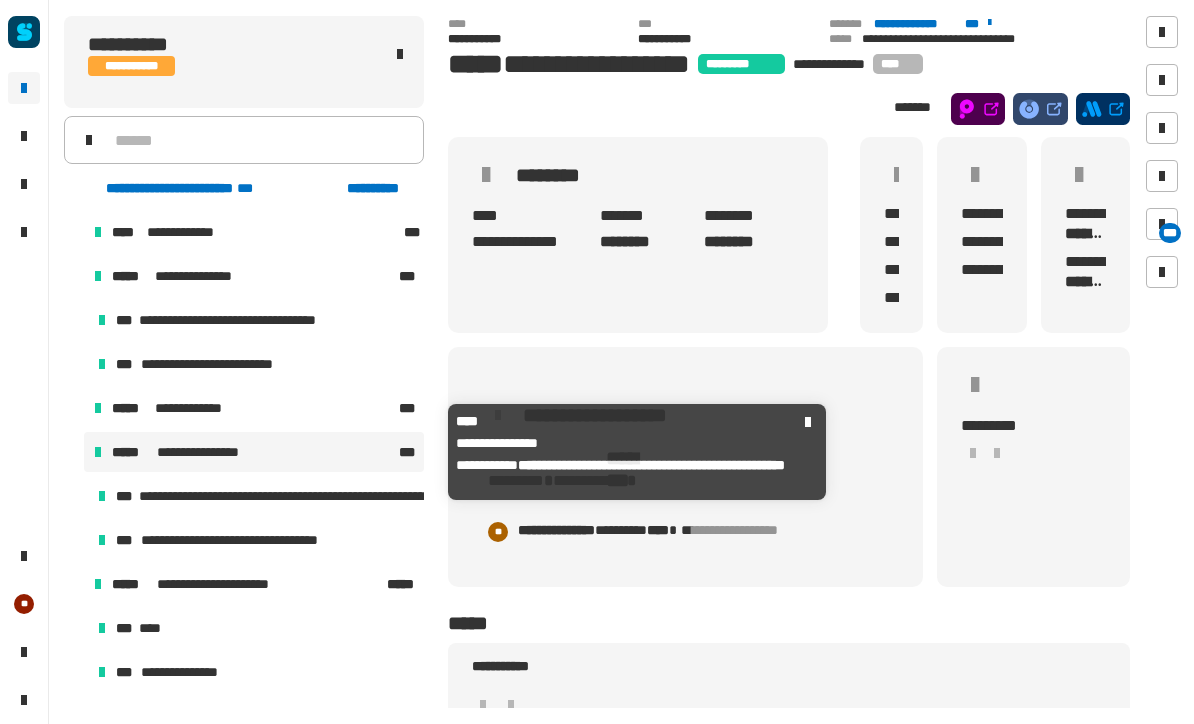 click on "**********" at bounding box center [244, 320] 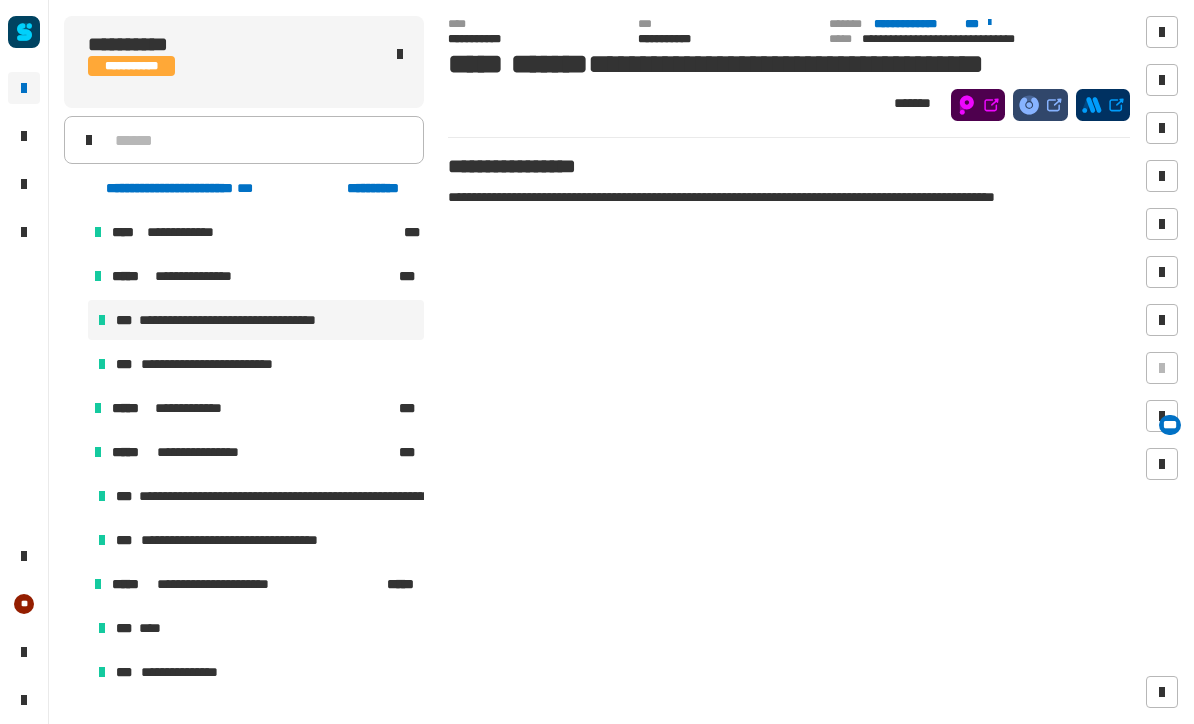 click on "**********" at bounding box center (220, 364) 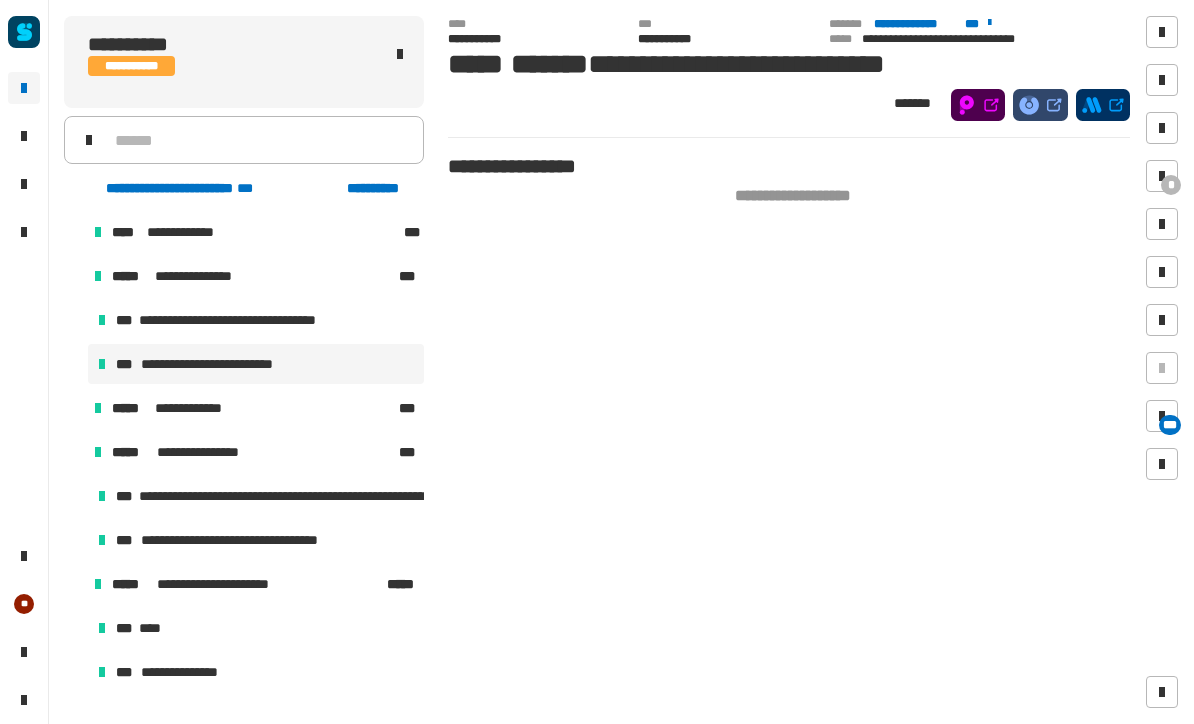 click at bounding box center (1162, 176) 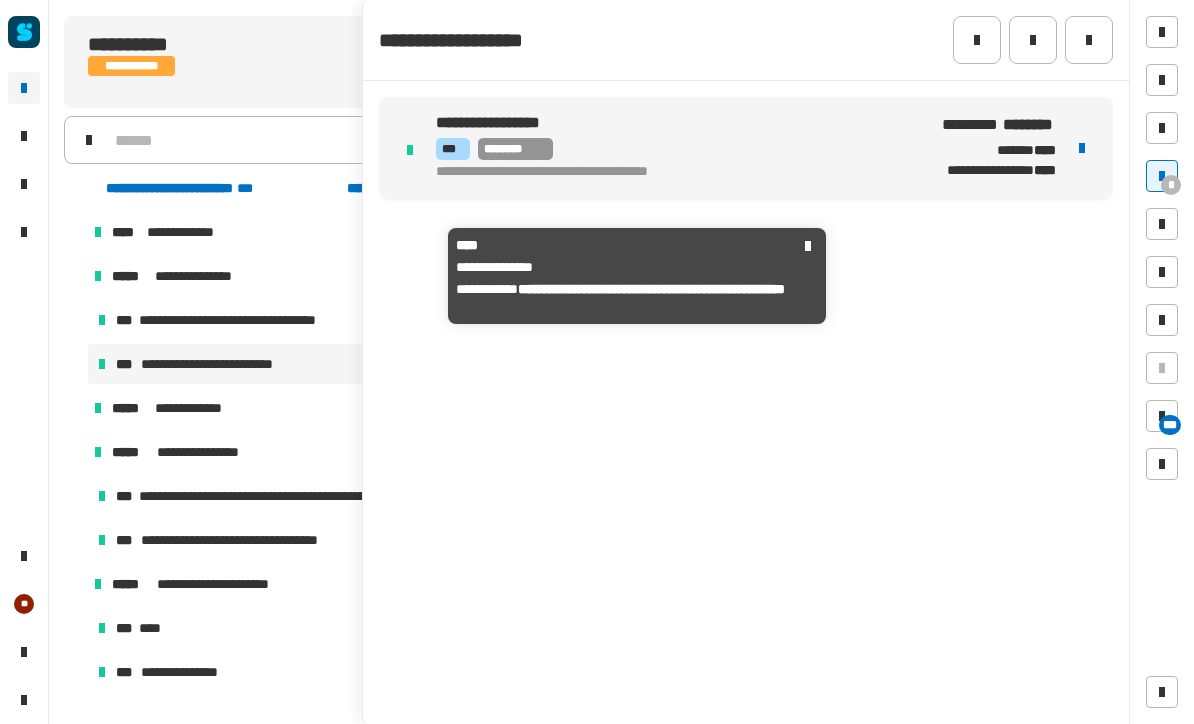 click on "**********" at bounding box center (197, 276) 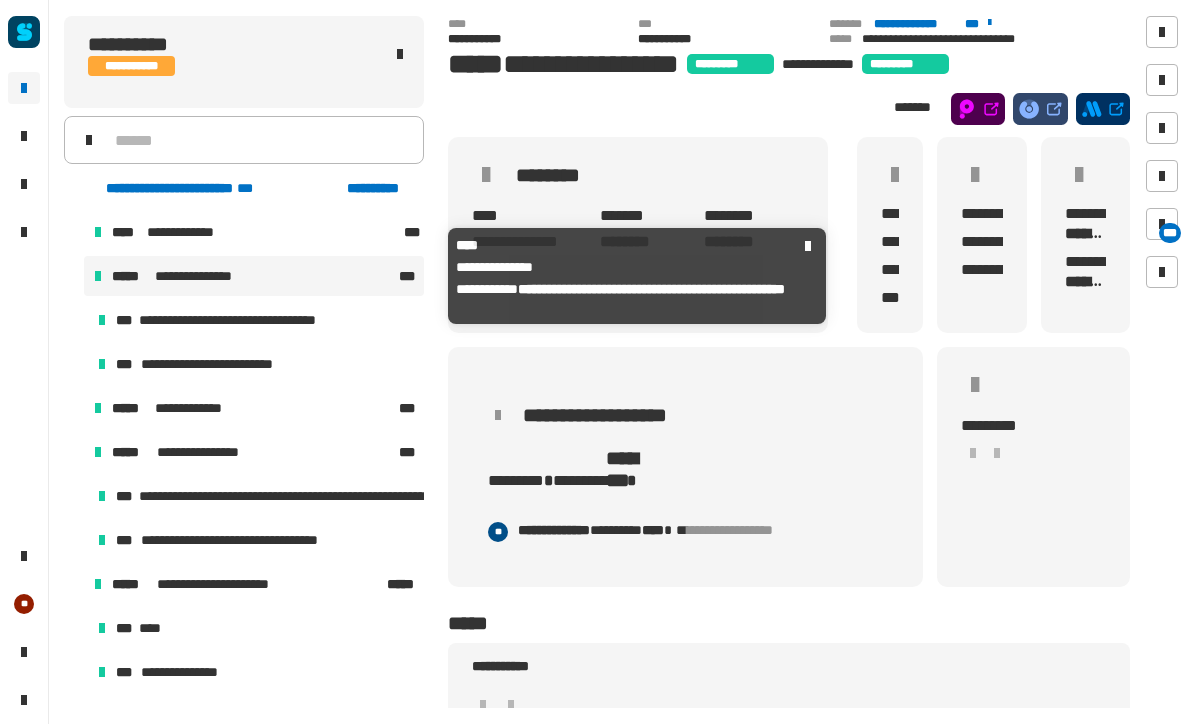 click at bounding box center (1162, 80) 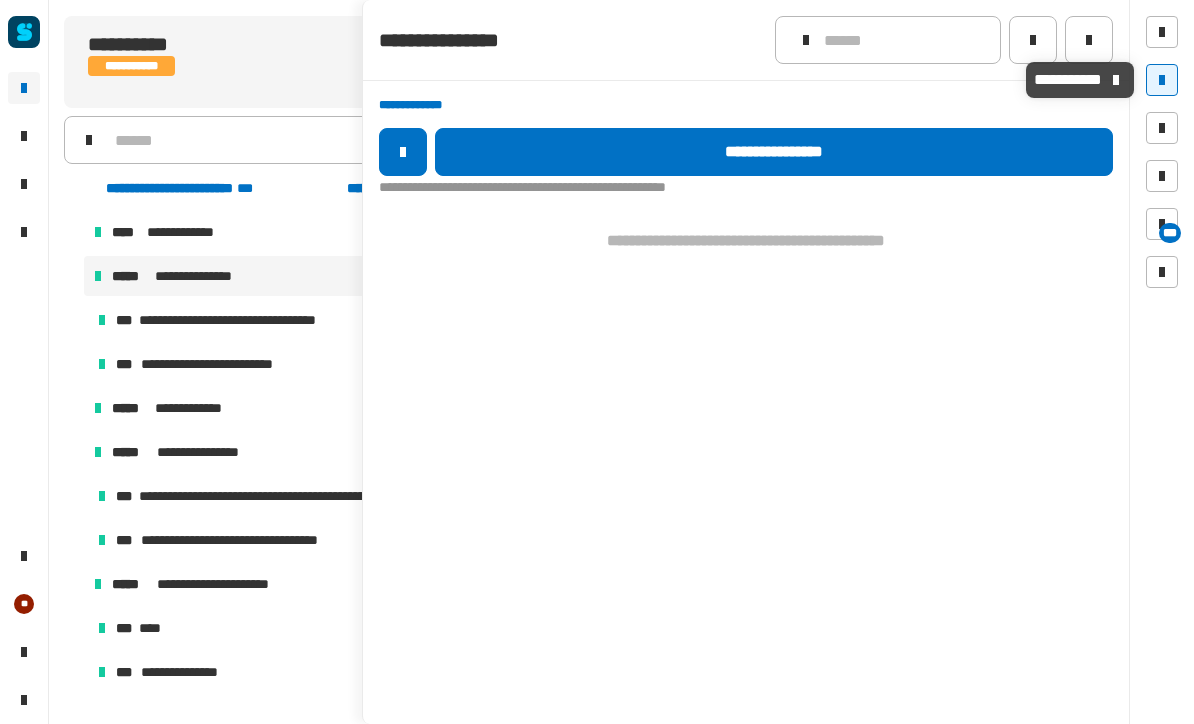click 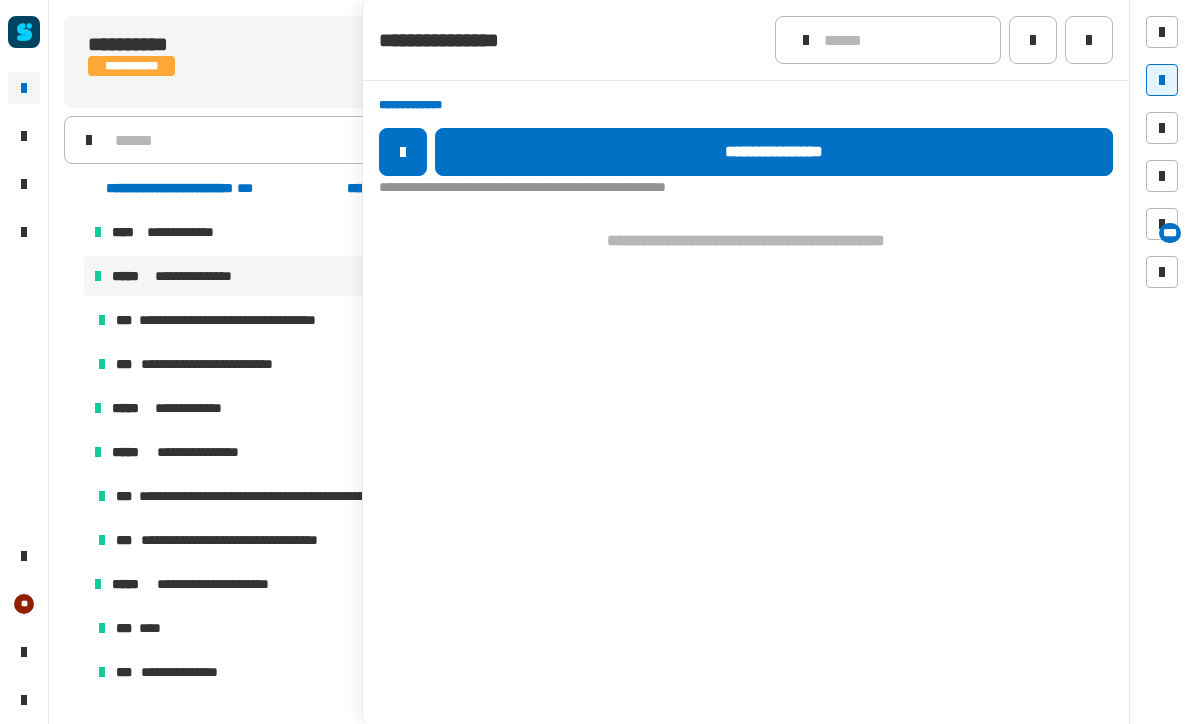 click 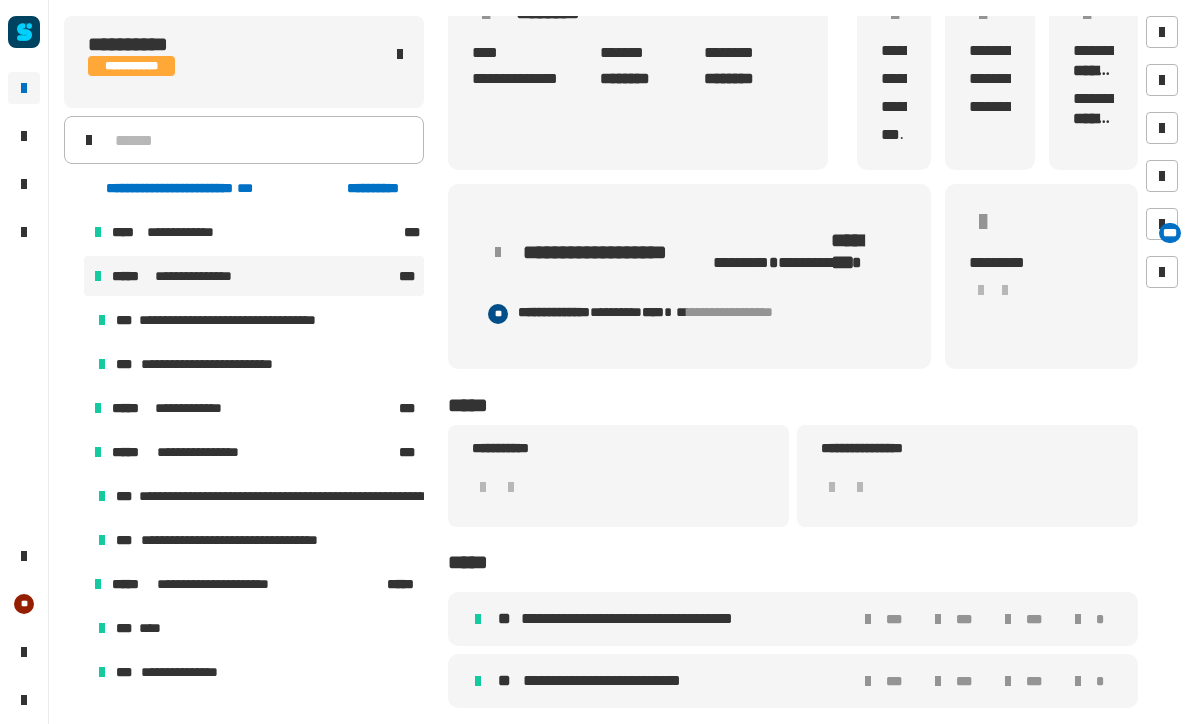 scroll, scrollTop: 164, scrollLeft: 0, axis: vertical 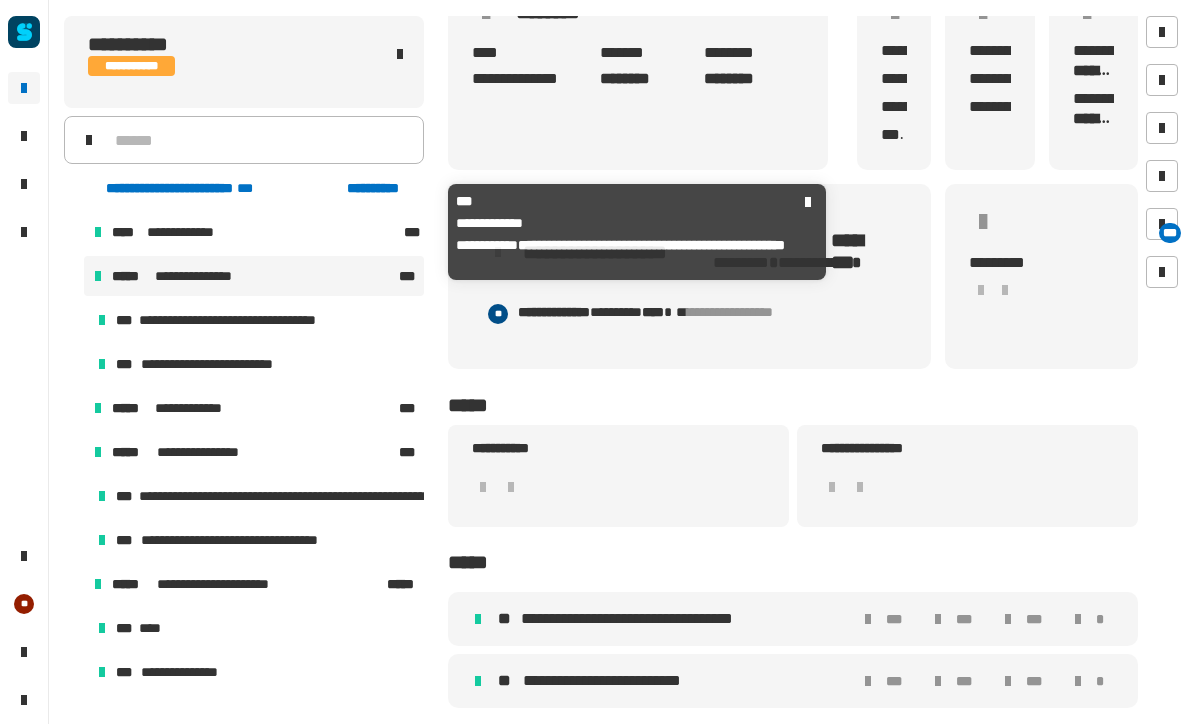 click on "**********" at bounding box center (254, 232) 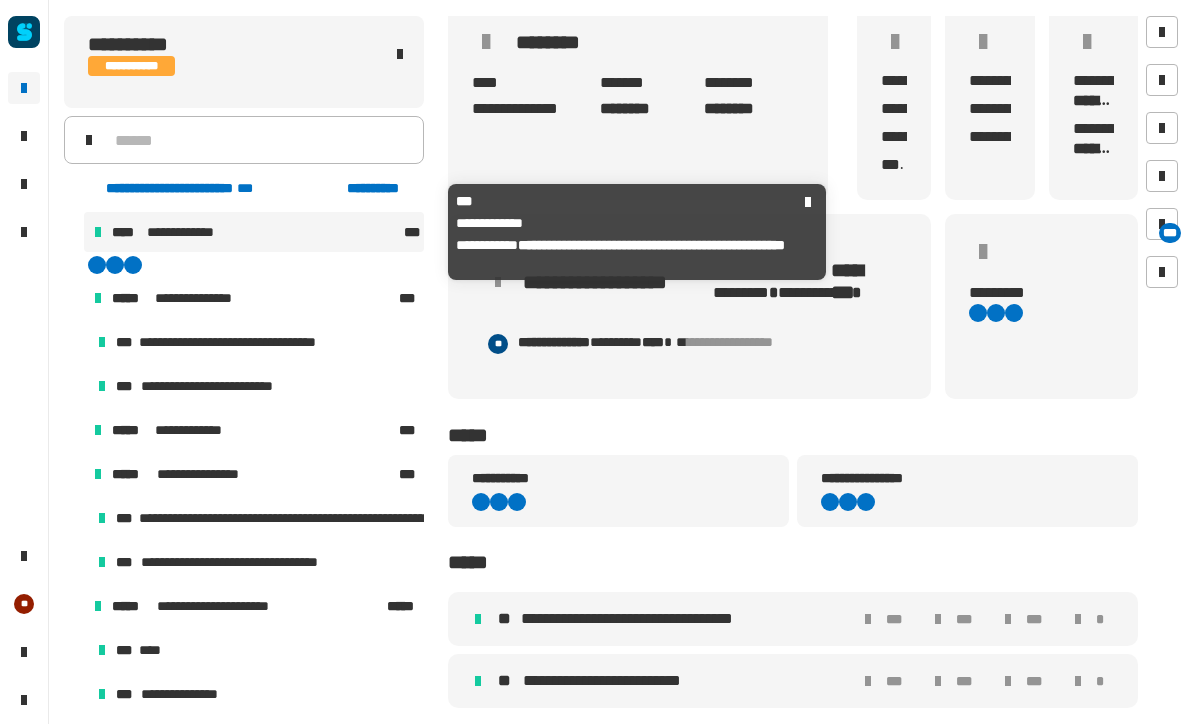 scroll, scrollTop: 0, scrollLeft: 0, axis: both 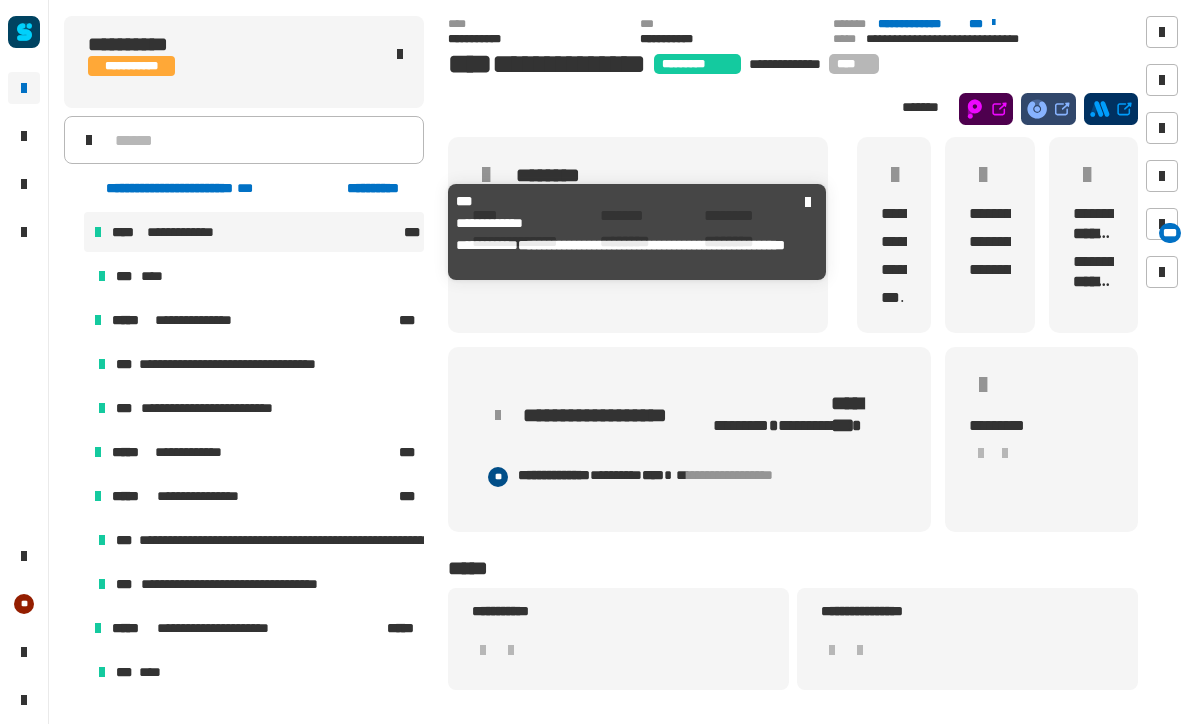 click at bounding box center [1162, 80] 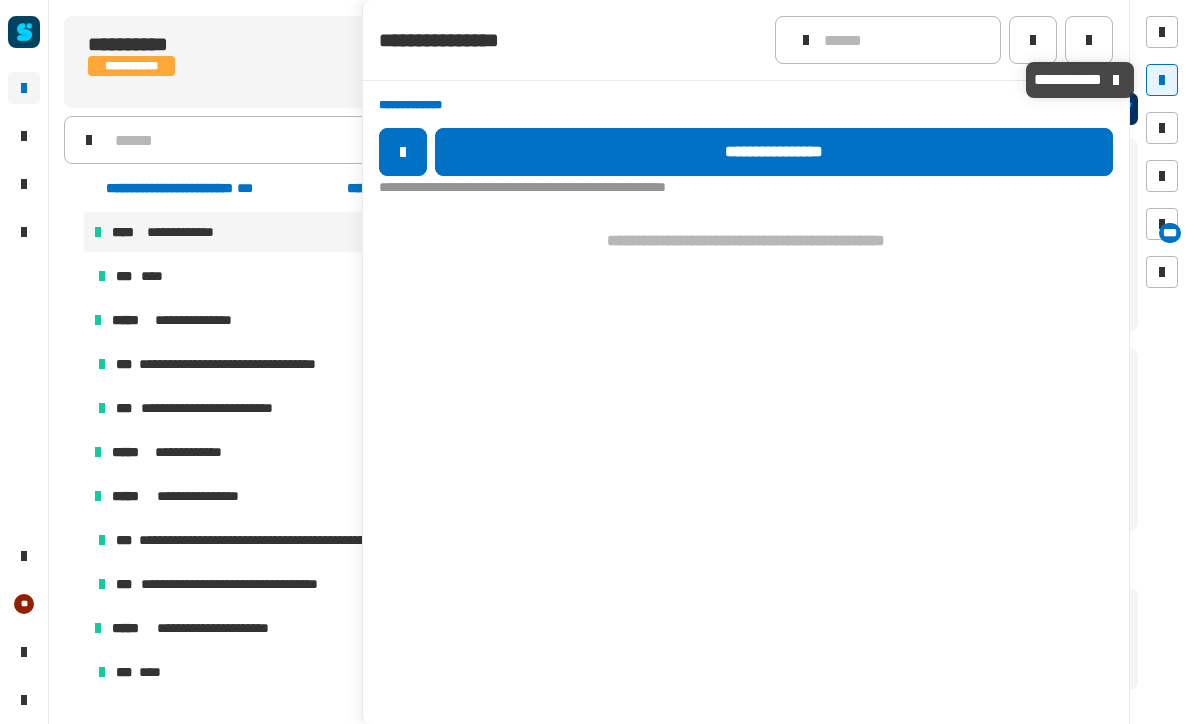 click 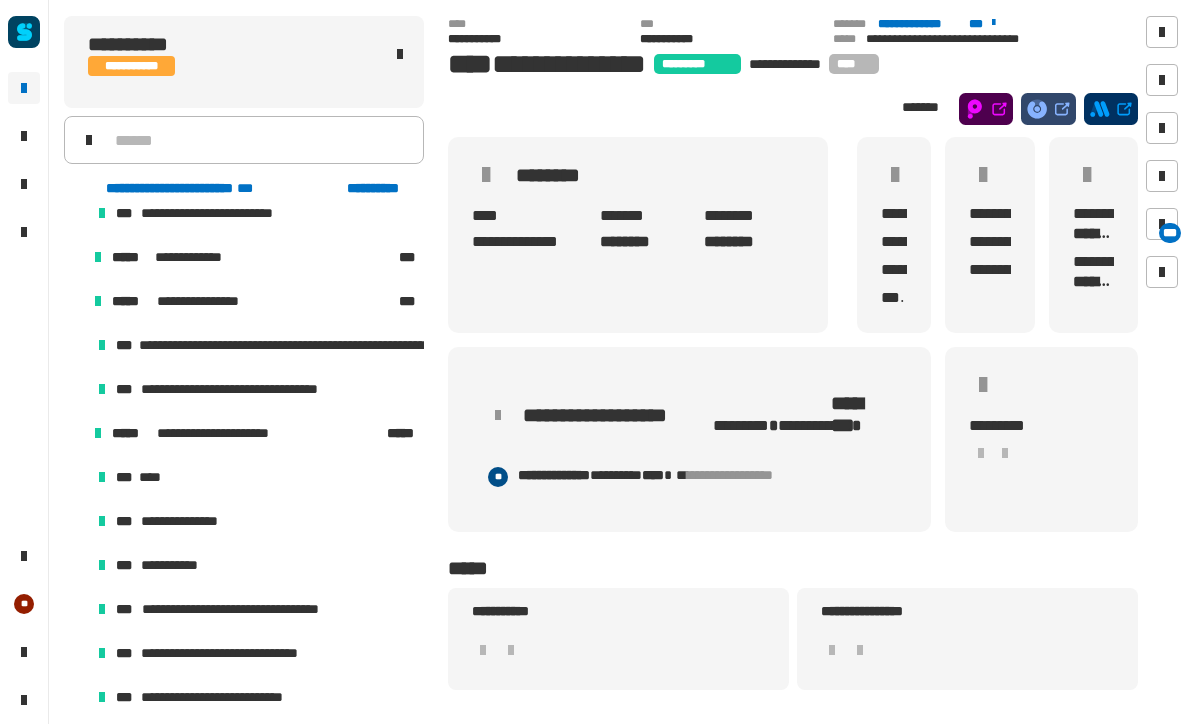 scroll, scrollTop: 200, scrollLeft: 0, axis: vertical 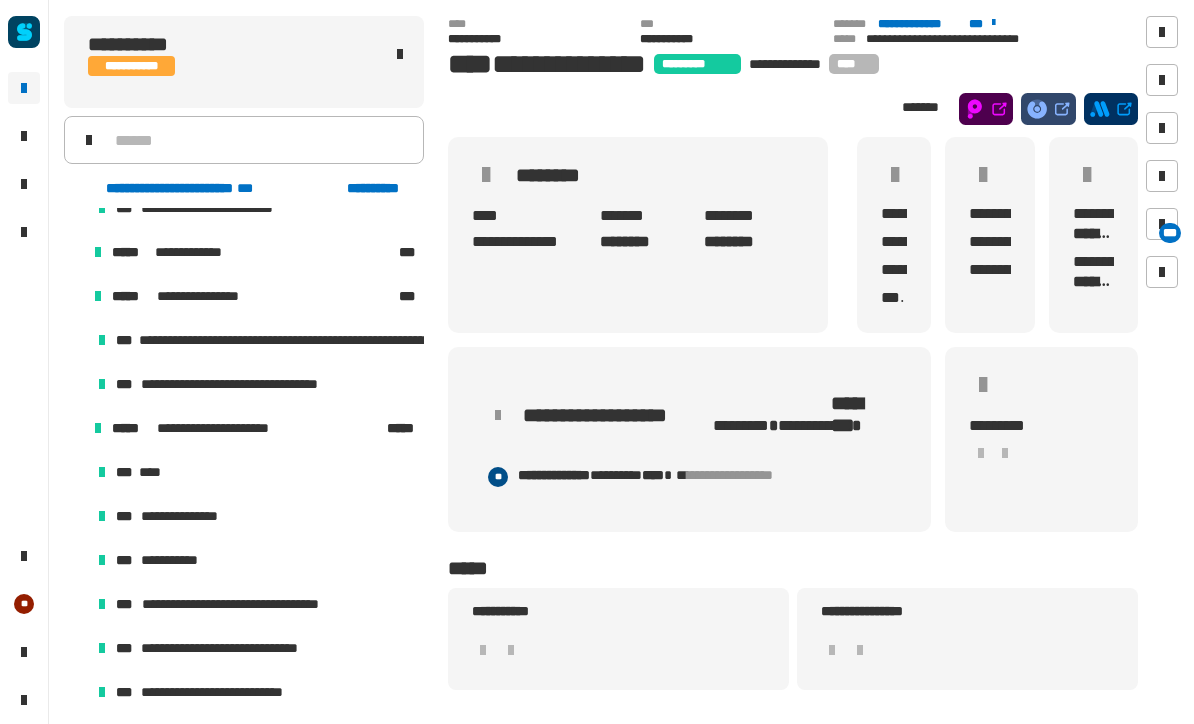 click on "****" at bounding box center (153, 472) 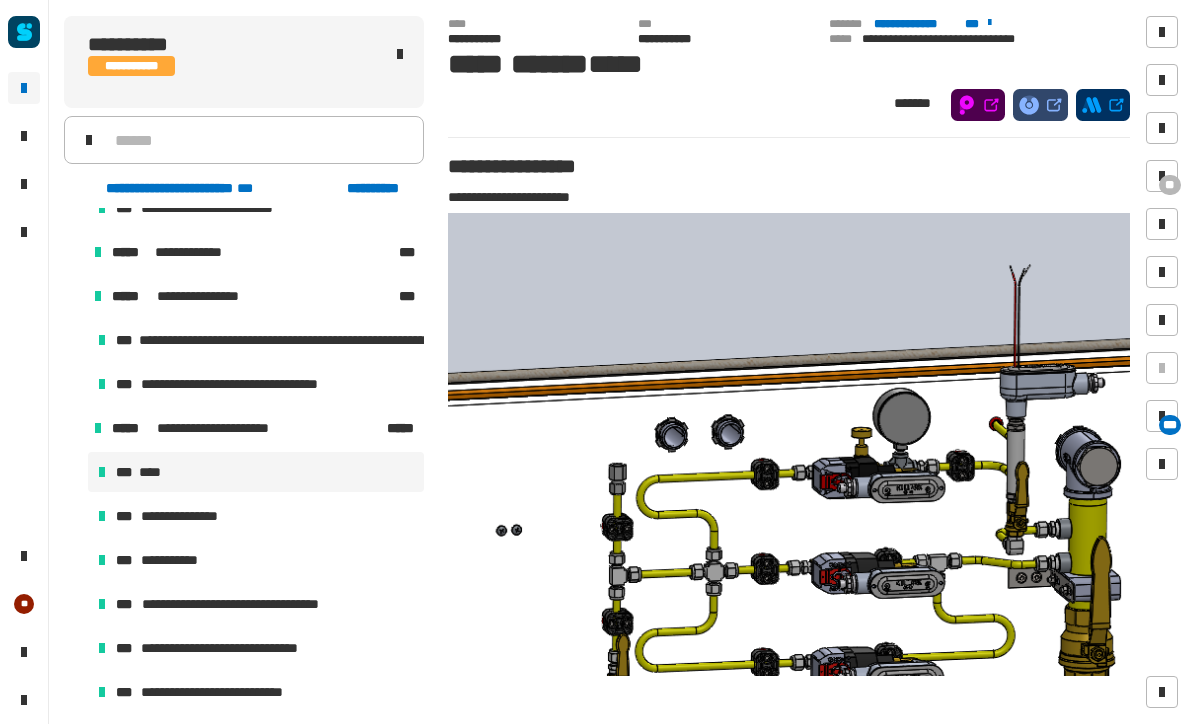 click on "**" at bounding box center [1170, 185] 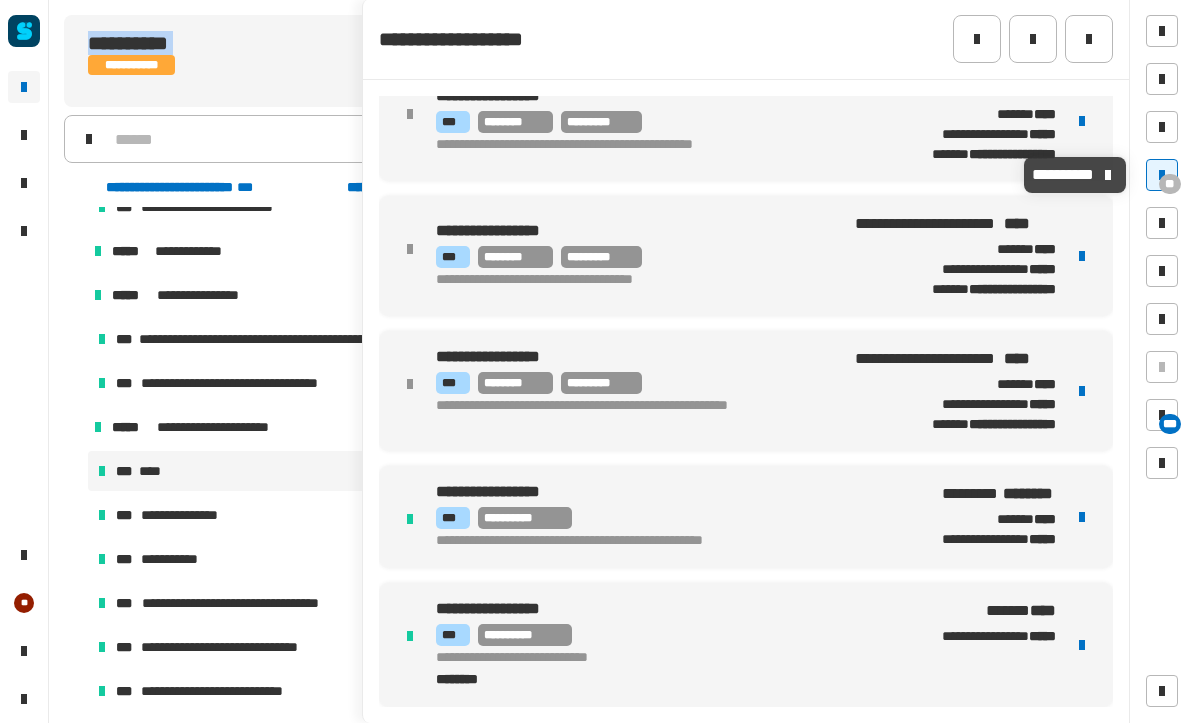scroll, scrollTop: 3680, scrollLeft: 0, axis: vertical 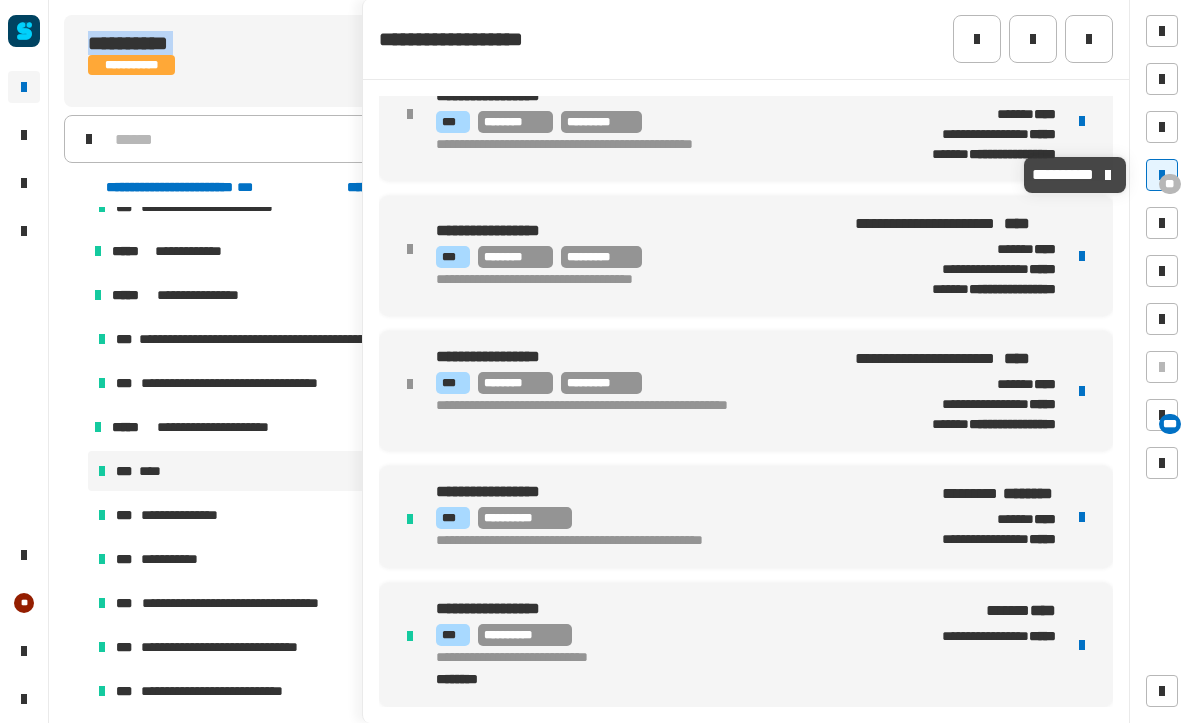 click 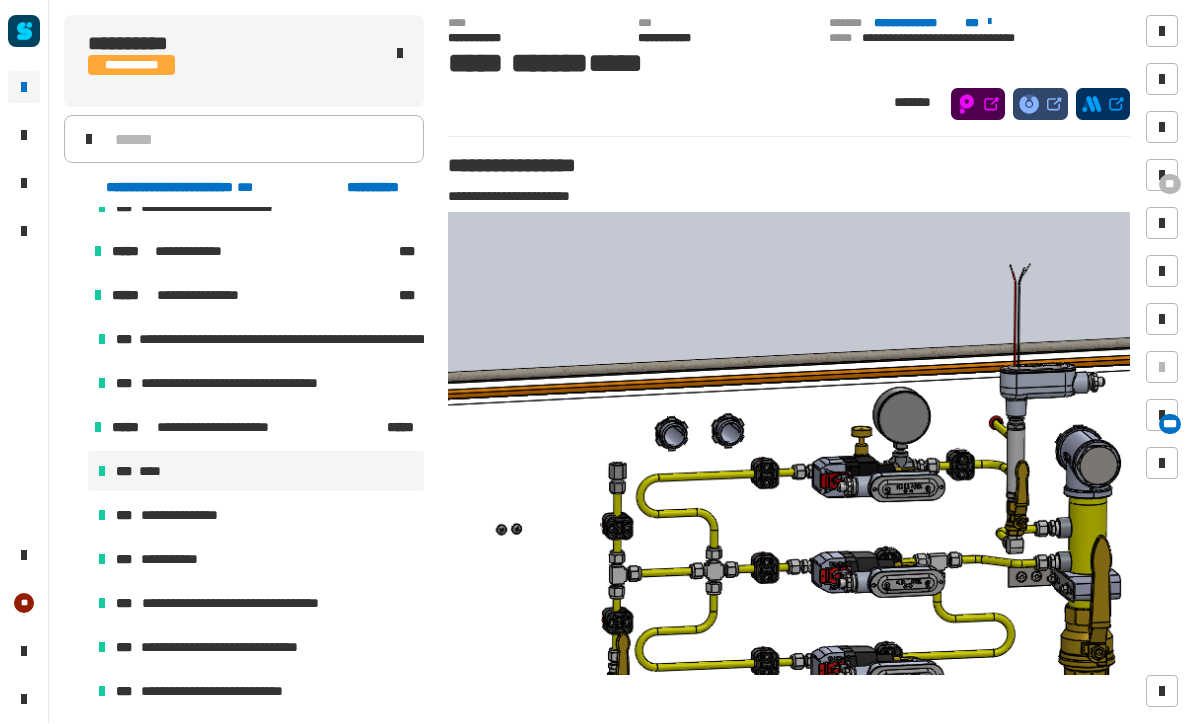 click 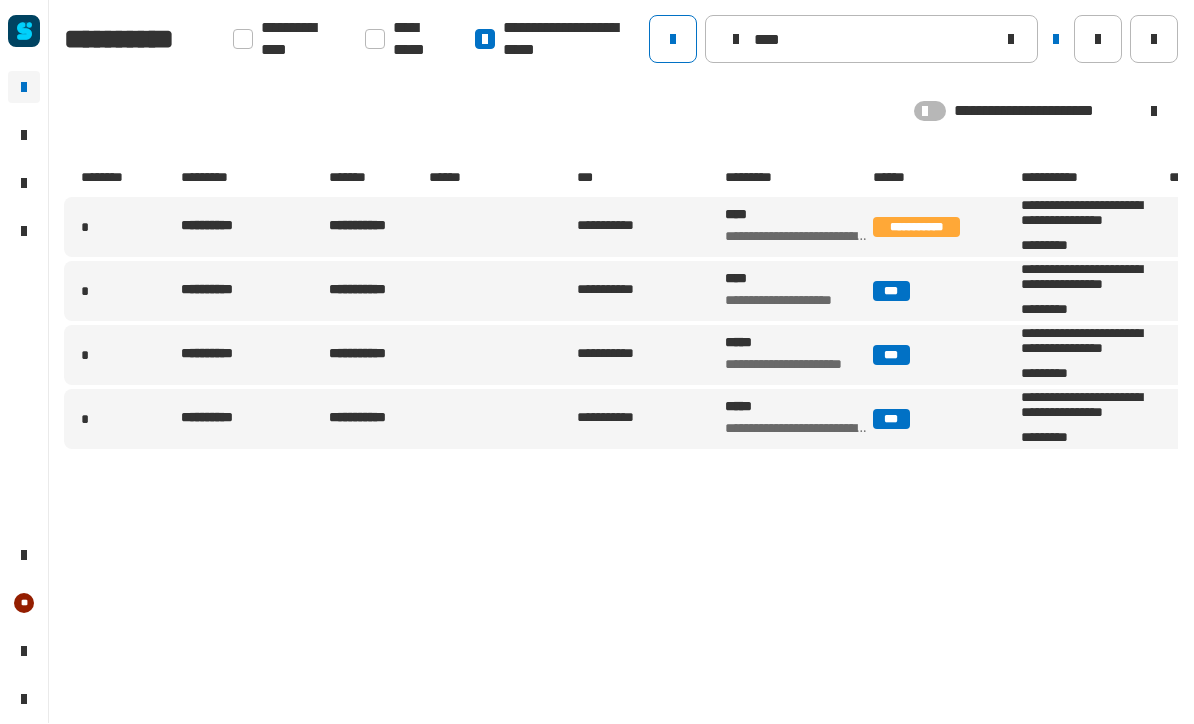 click on "****" 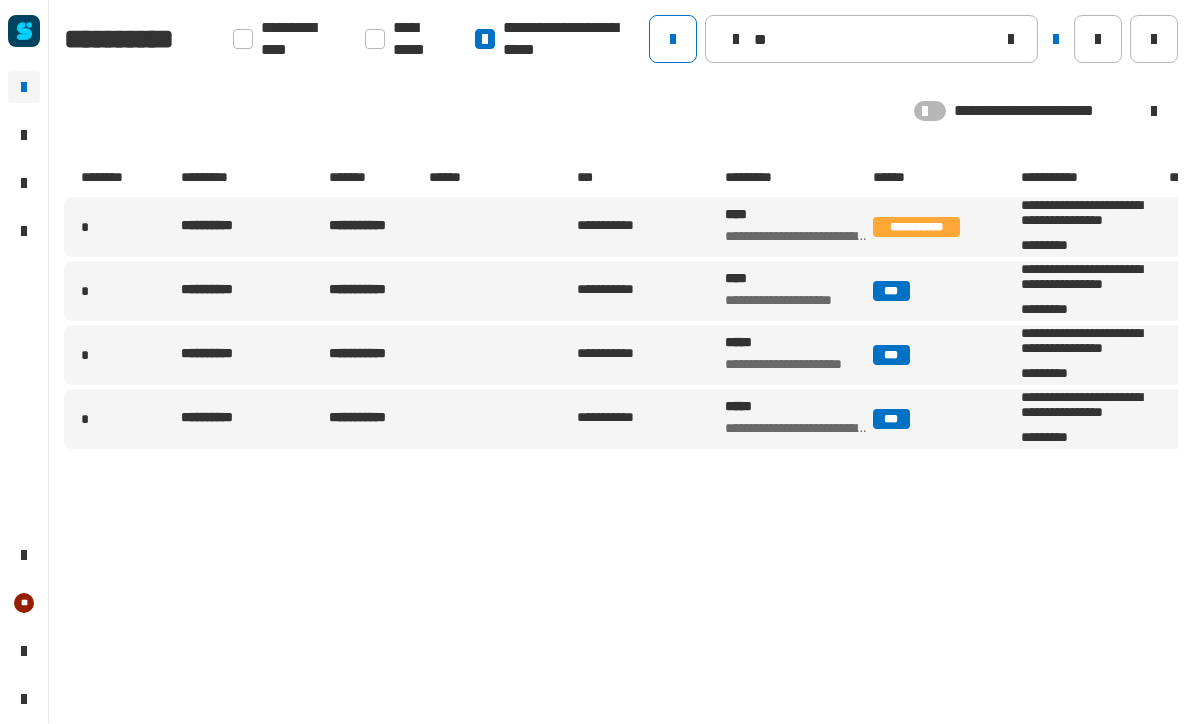 type on "*" 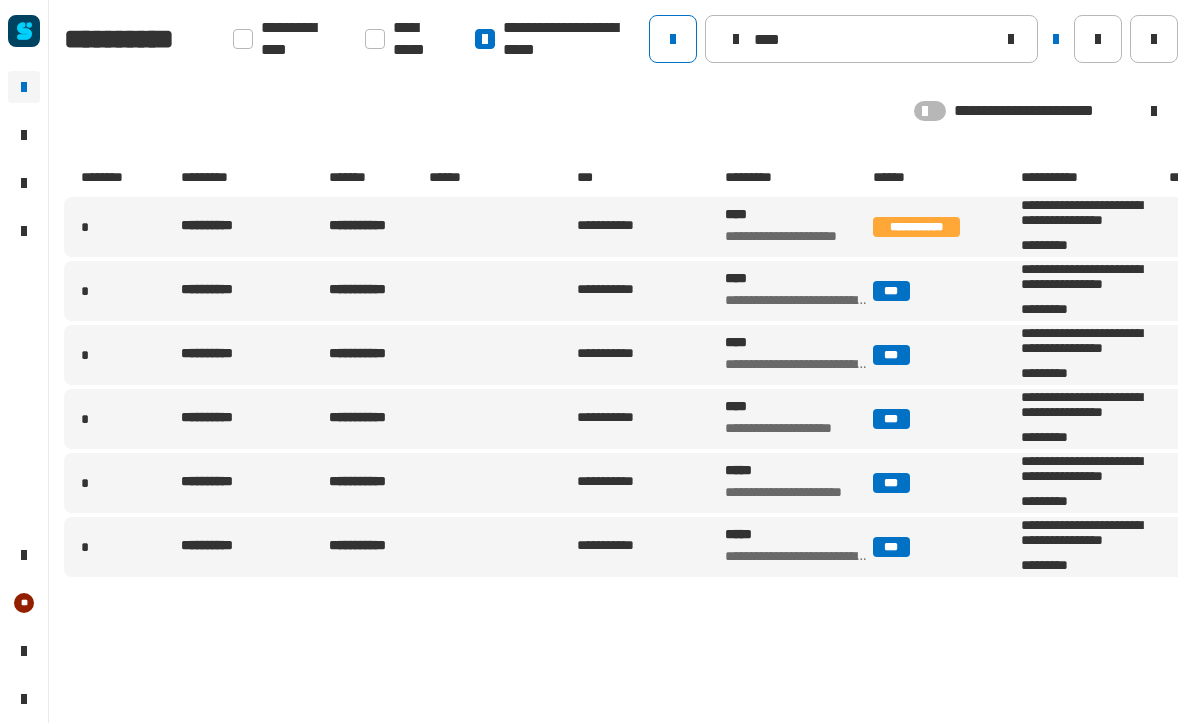 type on "****" 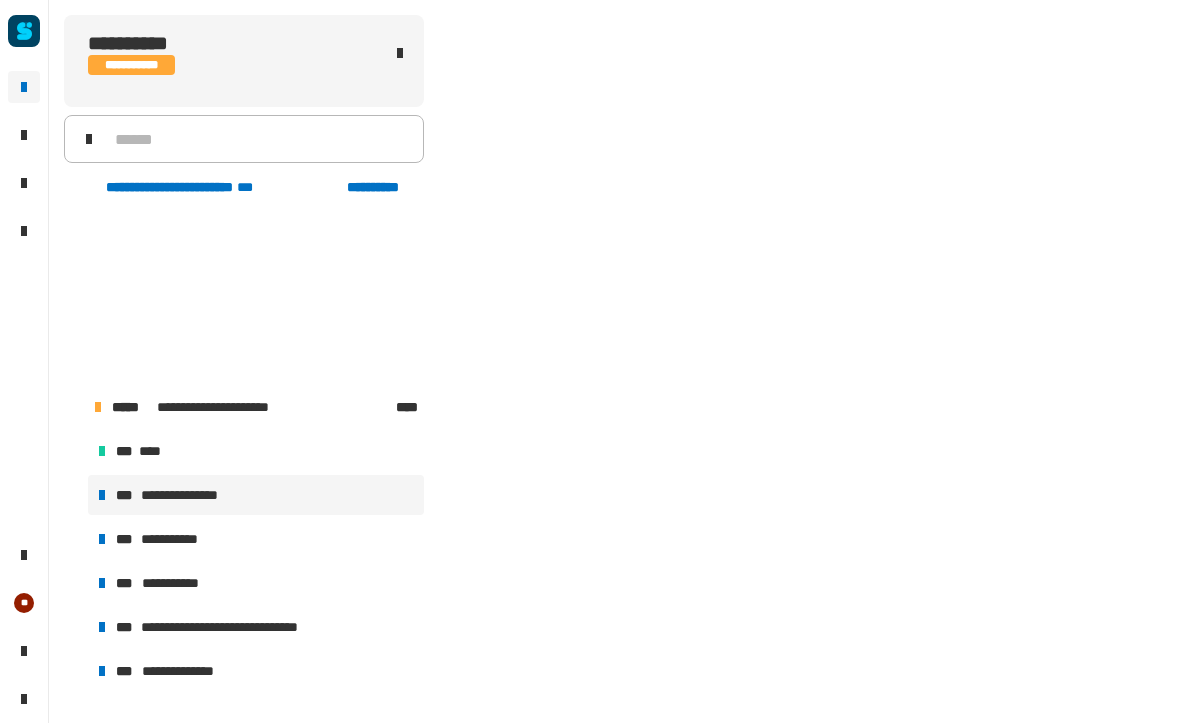 scroll, scrollTop: 38, scrollLeft: 0, axis: vertical 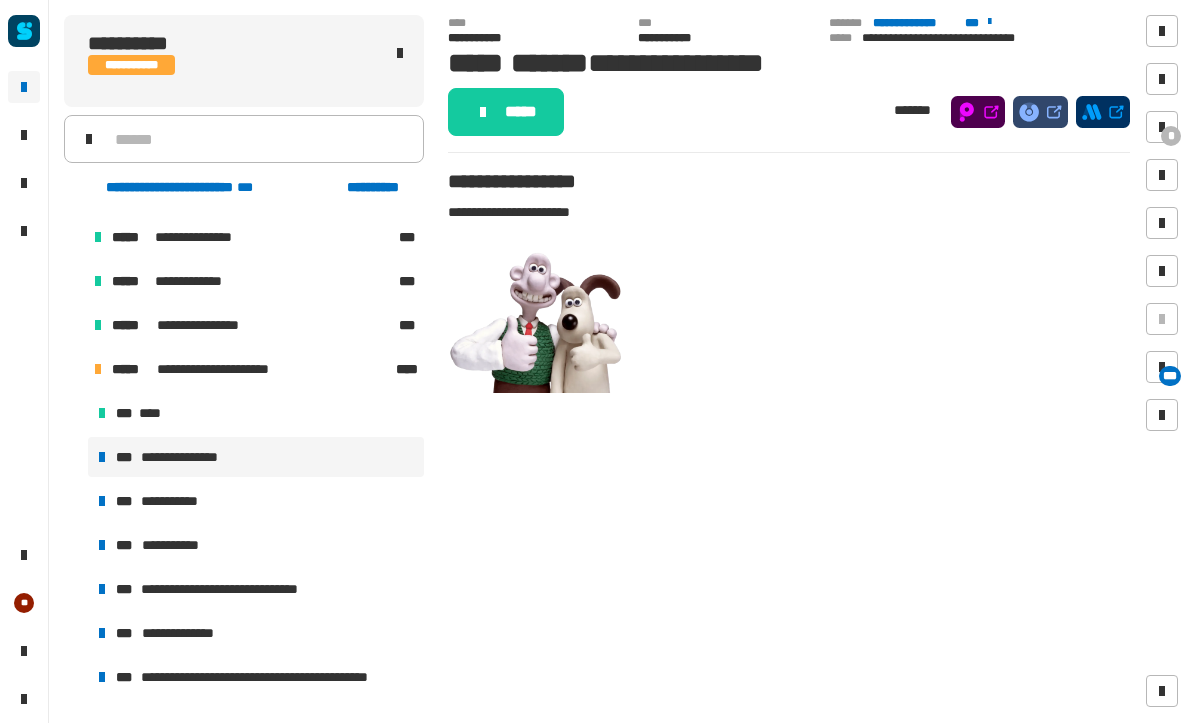 click on "*** ****" at bounding box center (256, 414) 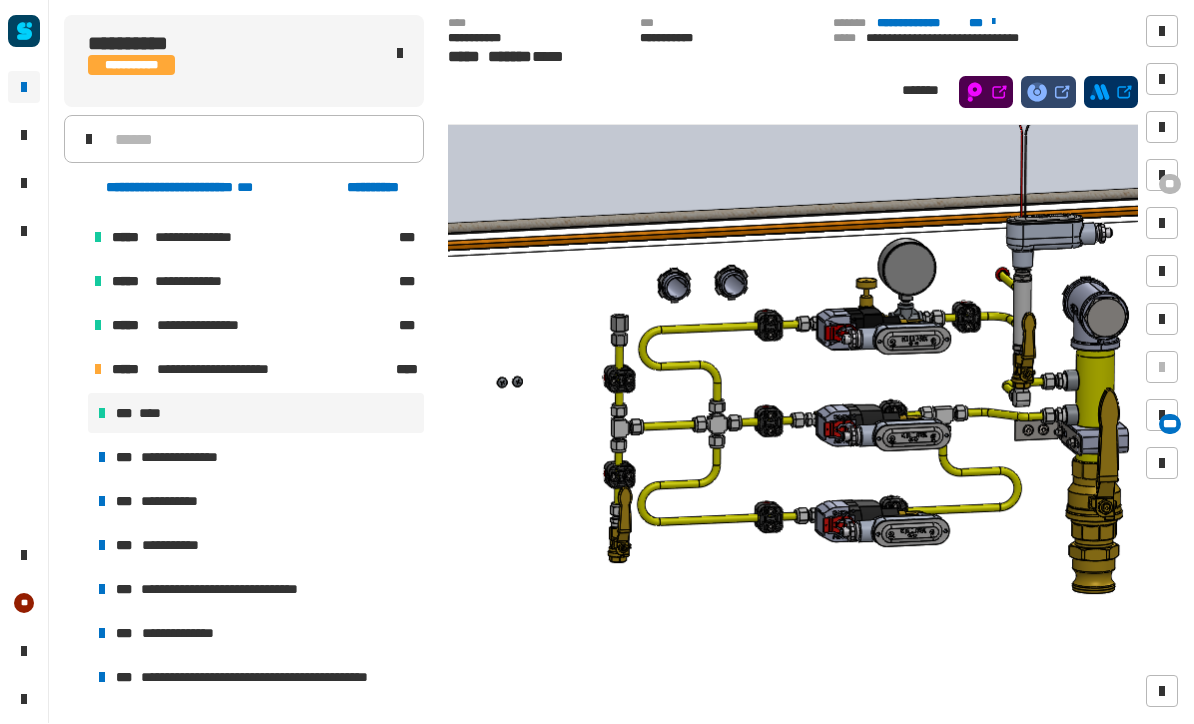 scroll, scrollTop: 137, scrollLeft: 0, axis: vertical 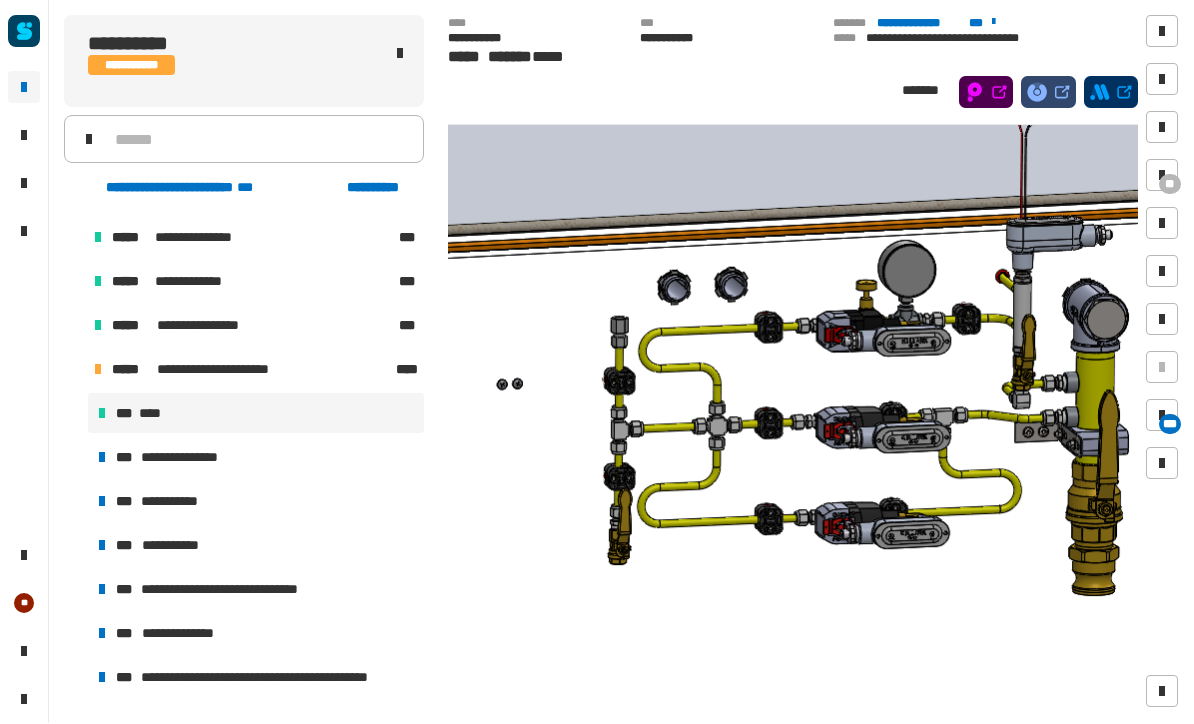 click on "**********" at bounding box center (189, 458) 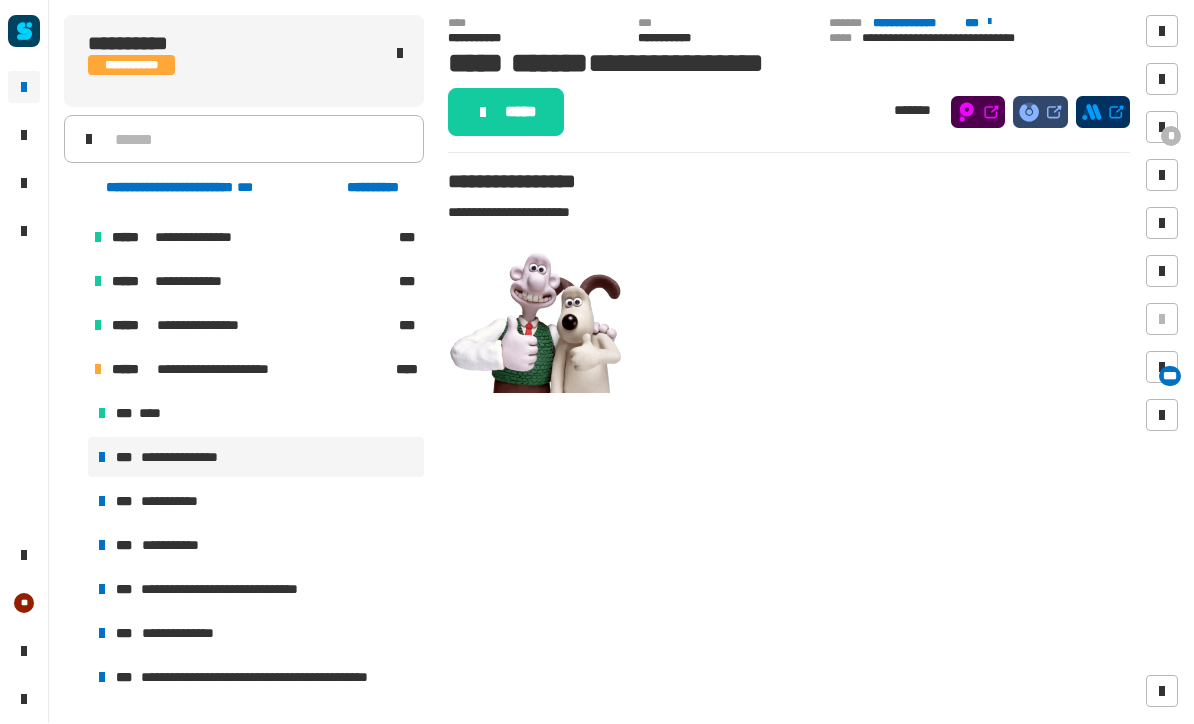 click on "*****" 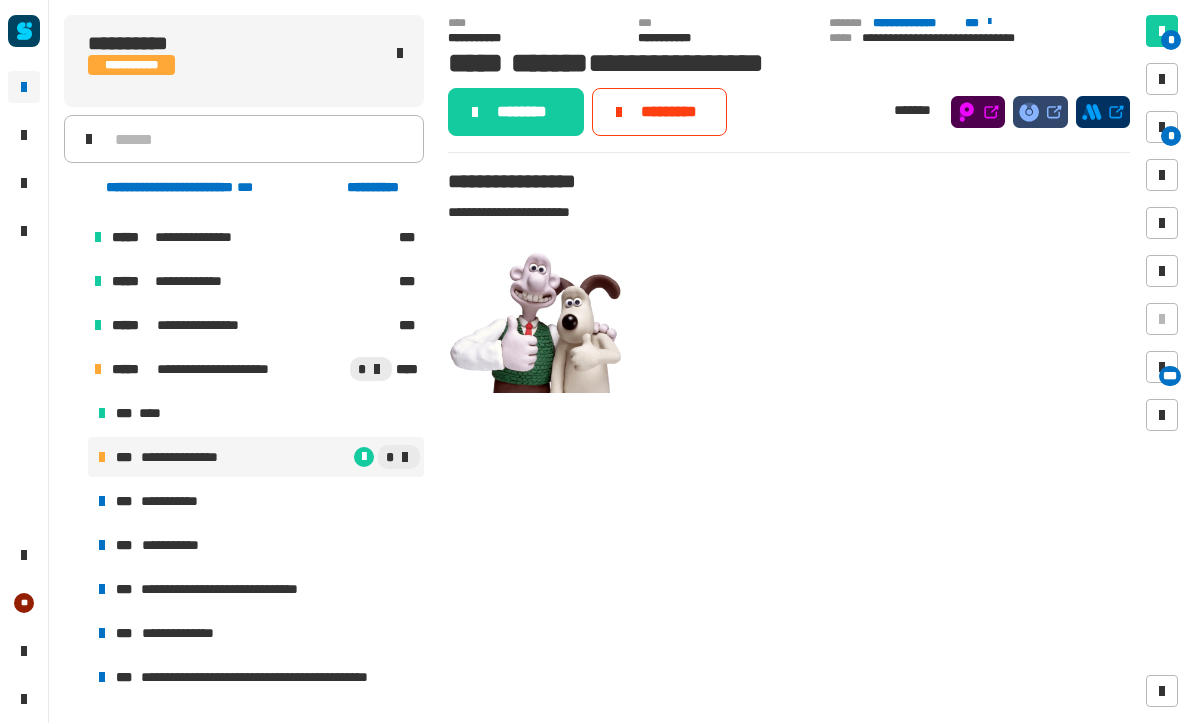 click on "********" 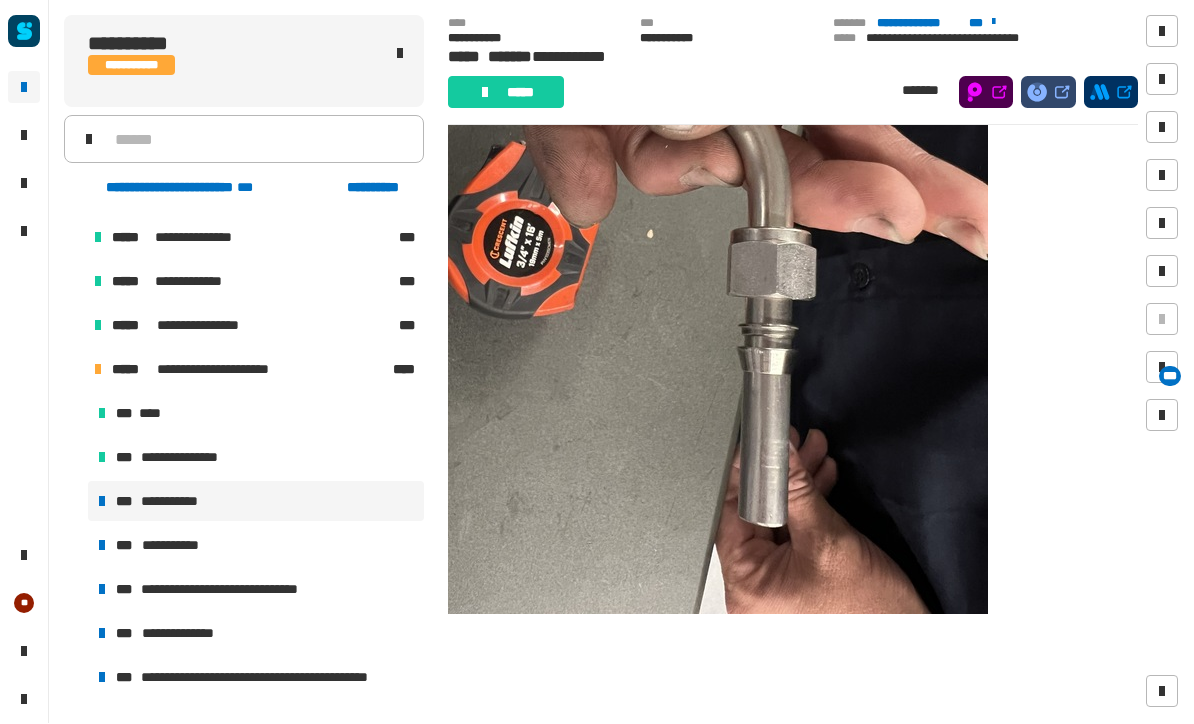 scroll, scrollTop: 373, scrollLeft: 0, axis: vertical 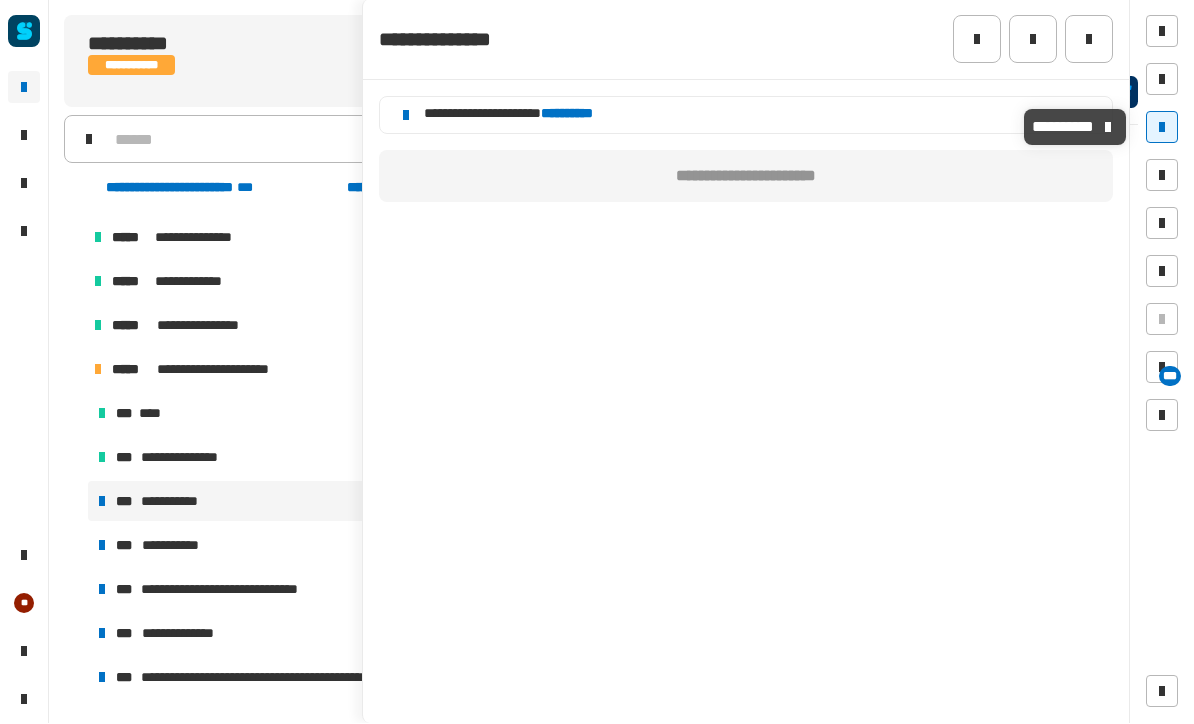 click at bounding box center (1162, 128) 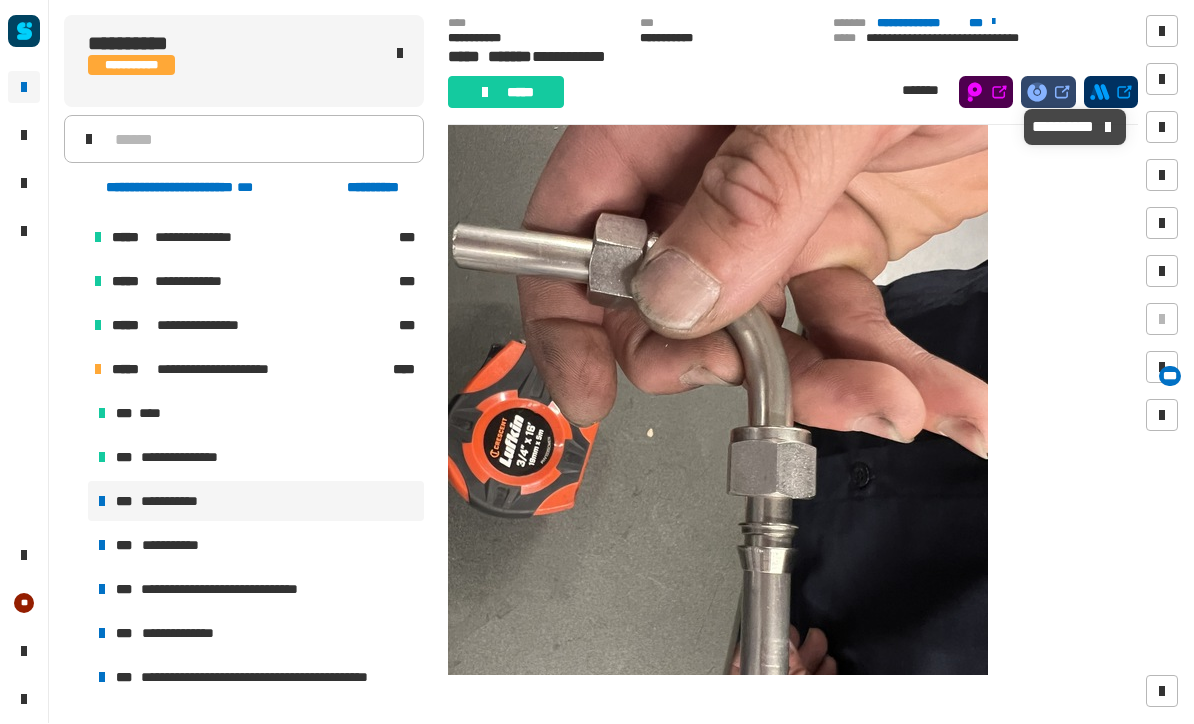 scroll, scrollTop: 172, scrollLeft: 0, axis: vertical 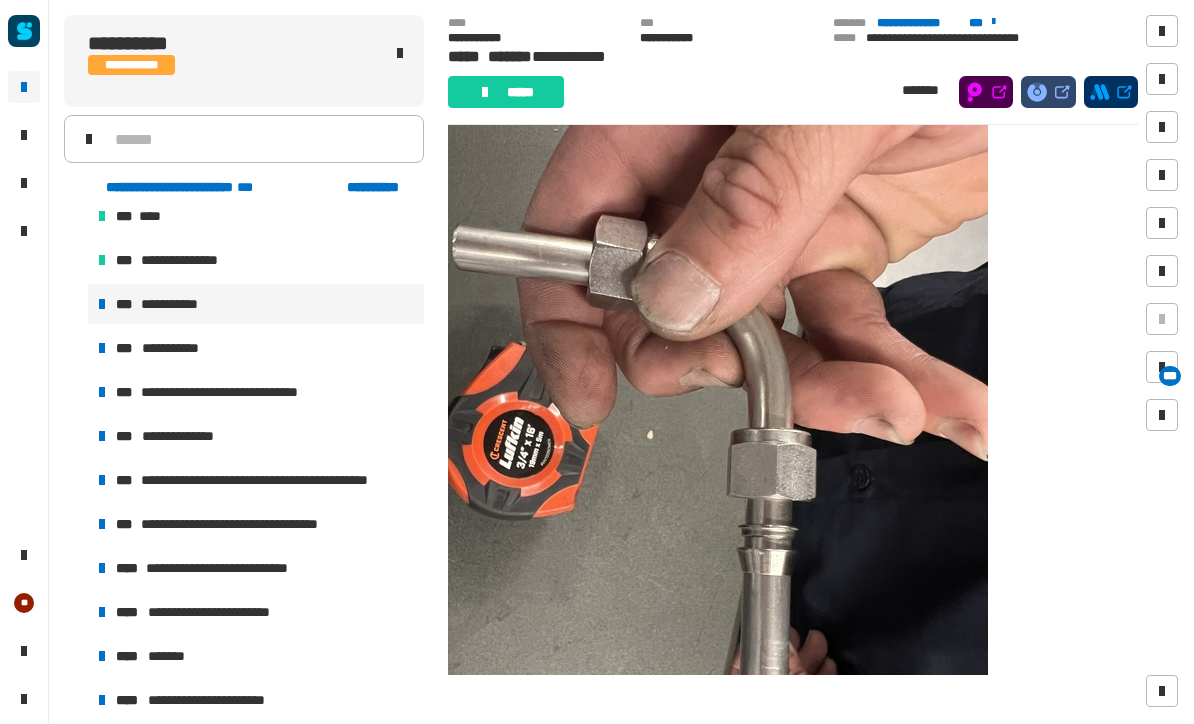 click on "**********" at bounding box center (187, 437) 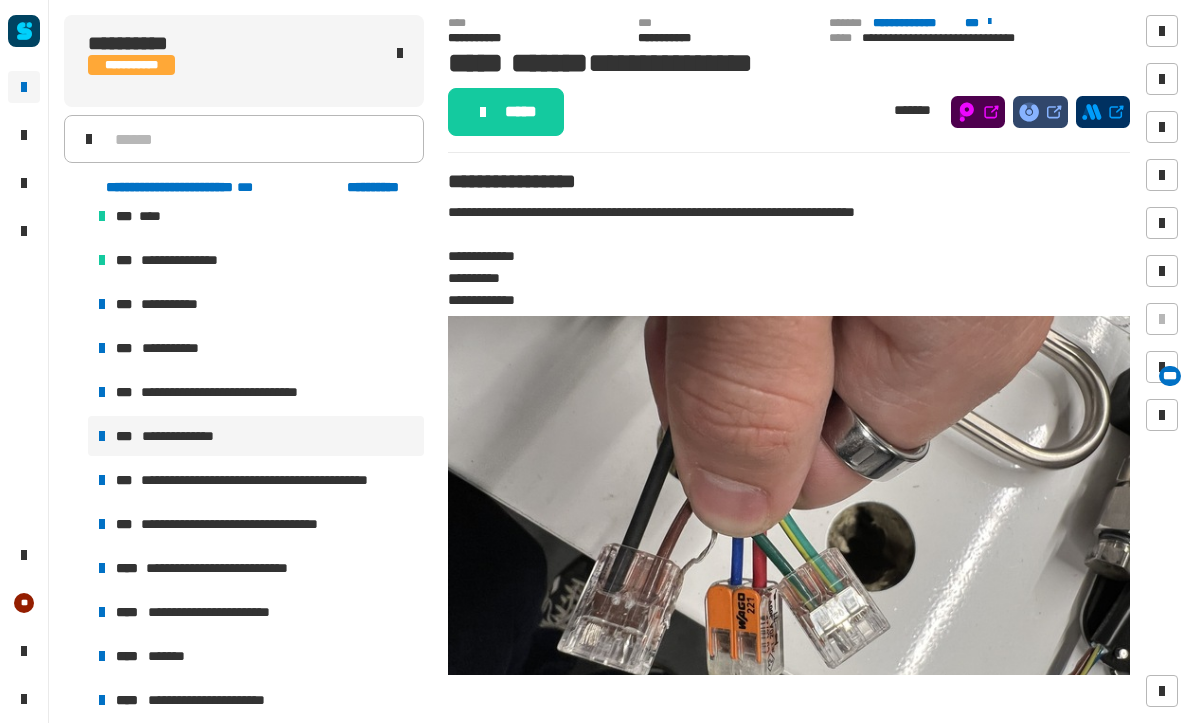click on "**********" at bounding box center [239, 393] 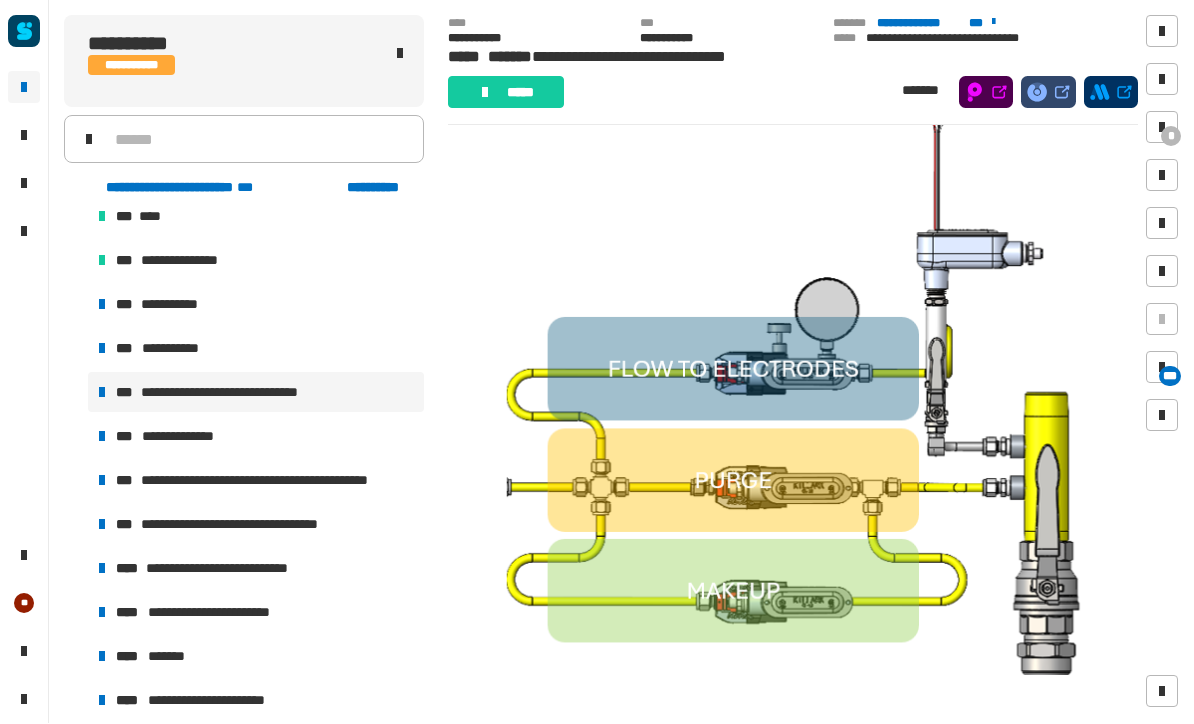 scroll, scrollTop: 165, scrollLeft: 0, axis: vertical 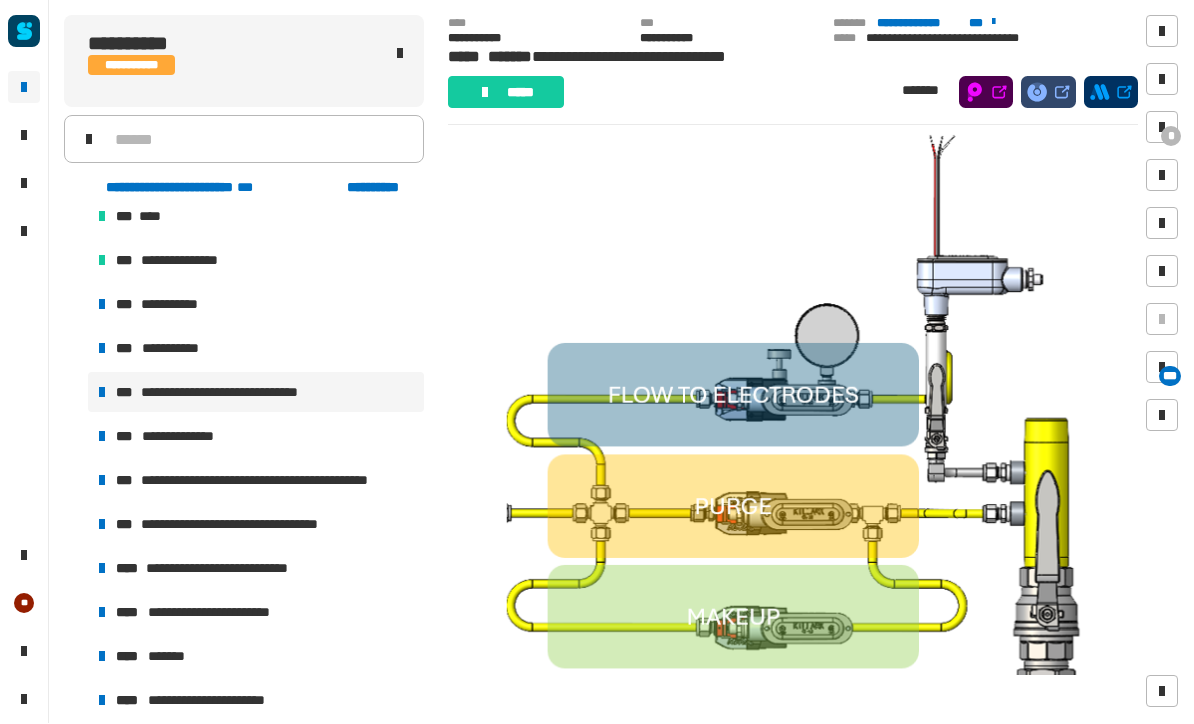 click on "*" at bounding box center [1171, 137] 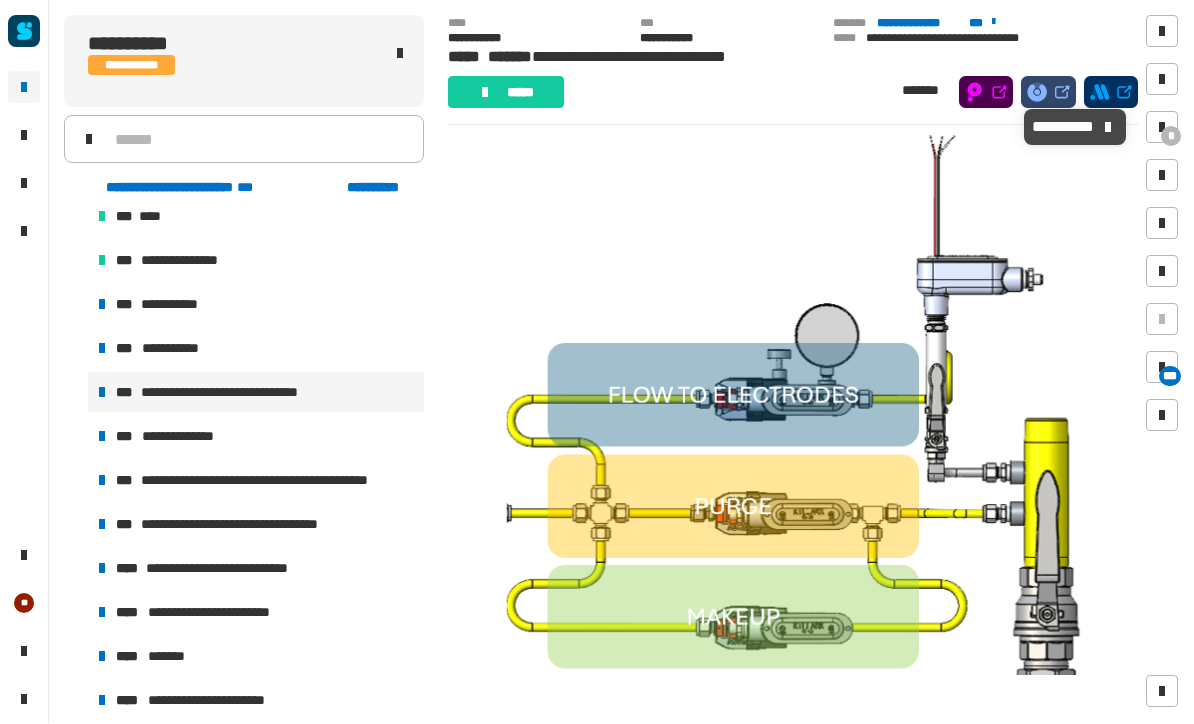 click at bounding box center [1162, 128] 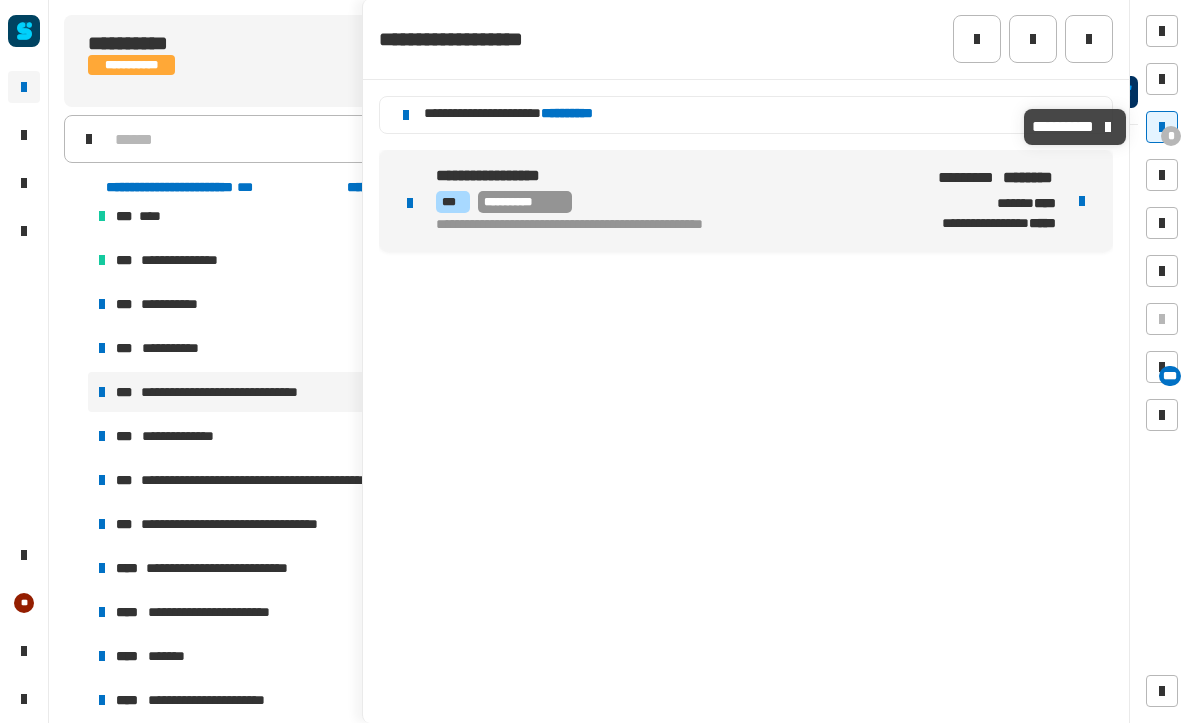 click at bounding box center (1162, 128) 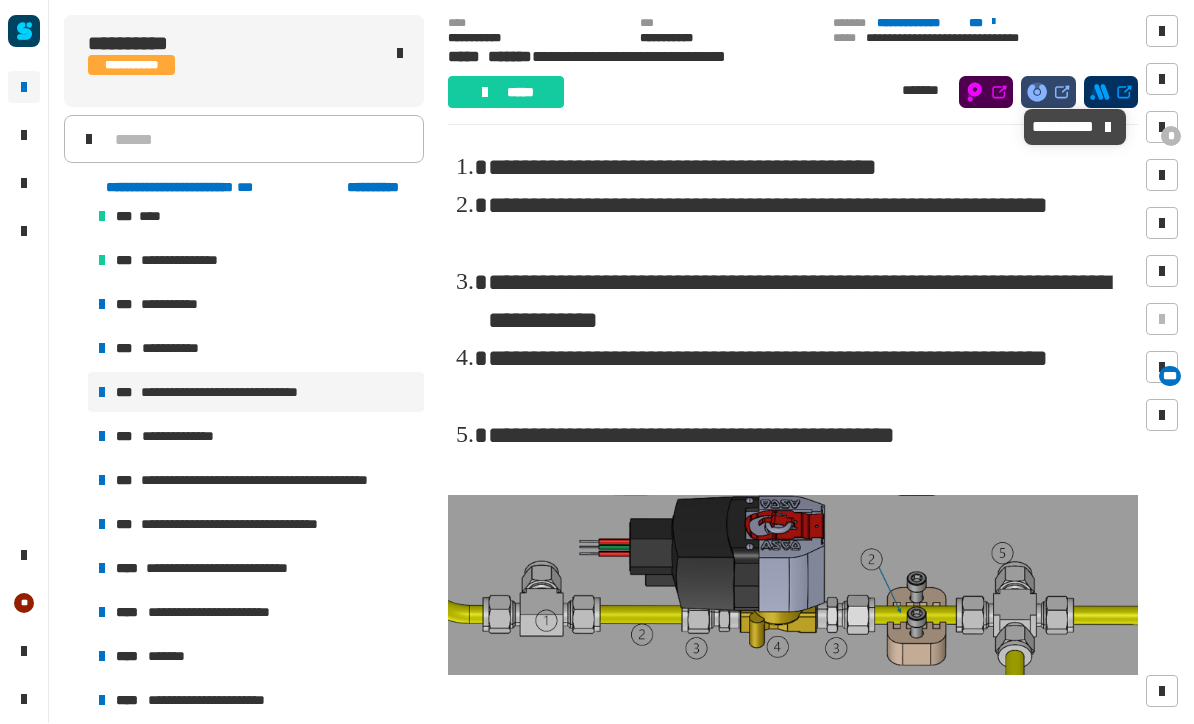scroll, scrollTop: 2111, scrollLeft: 0, axis: vertical 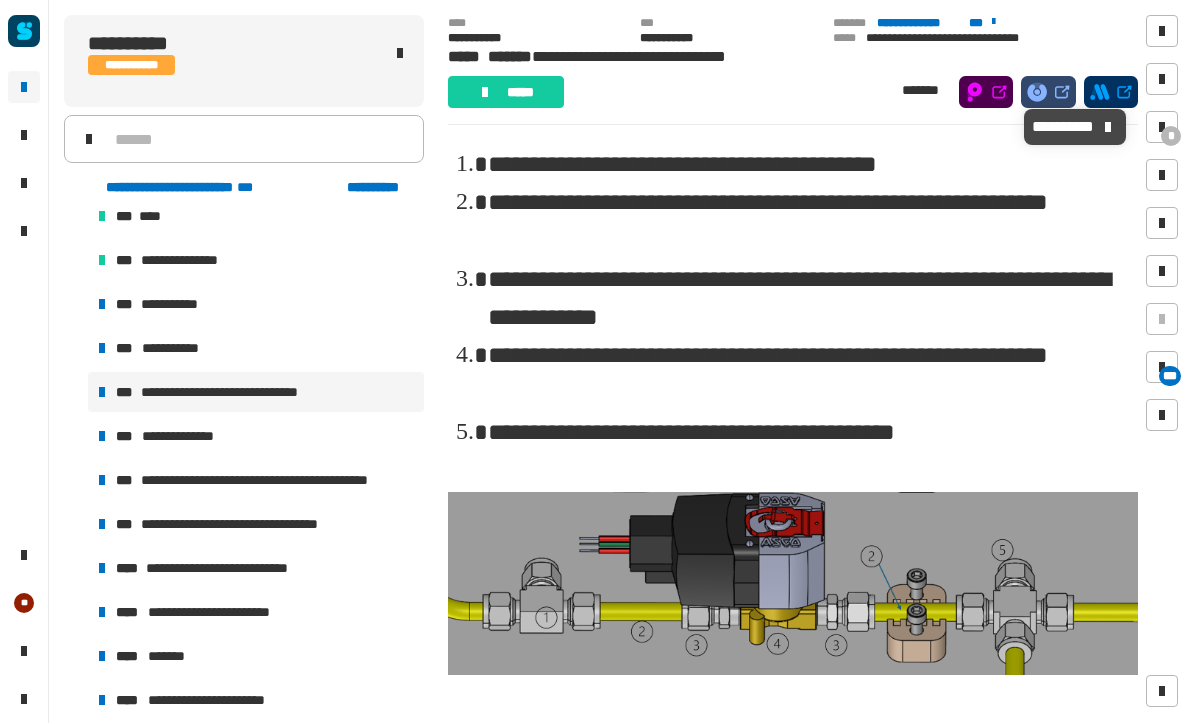click at bounding box center [1162, 128] 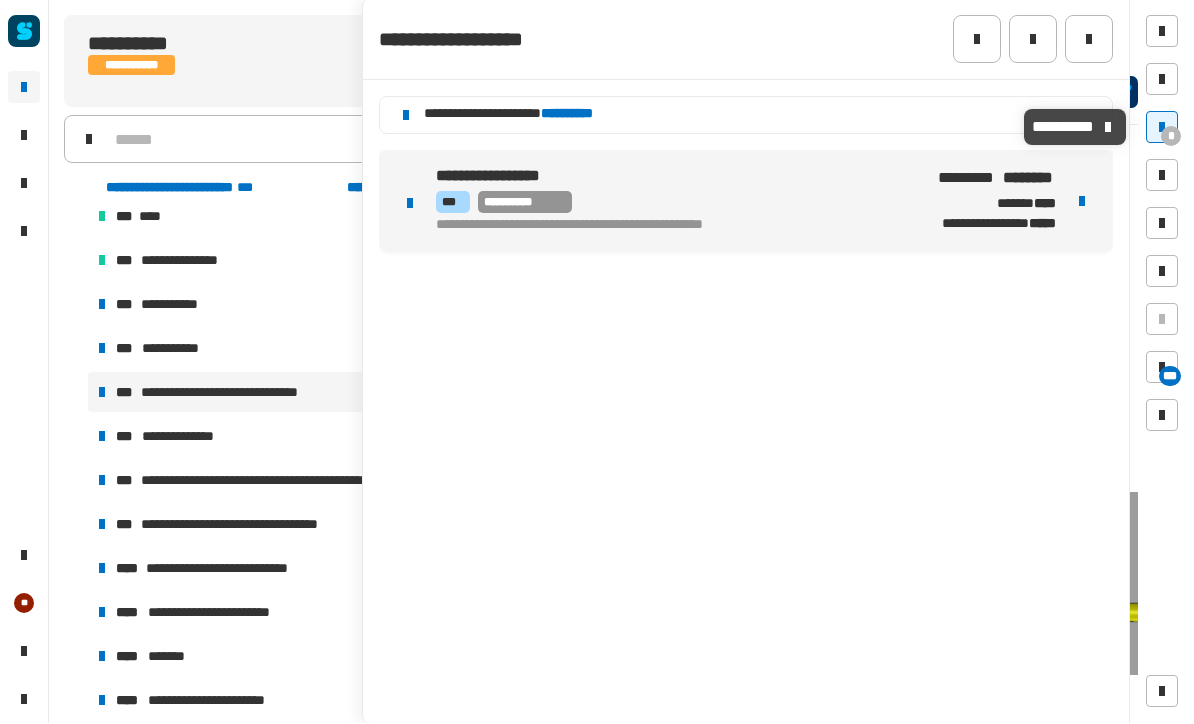 click 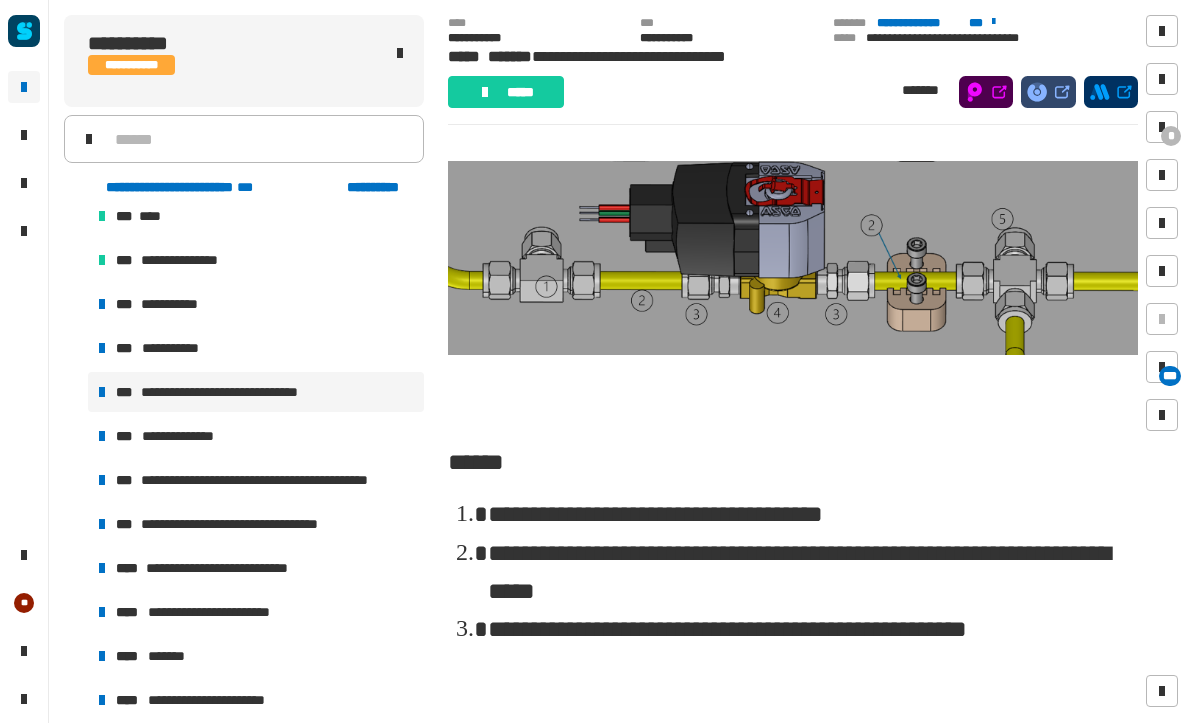 scroll, scrollTop: 2440, scrollLeft: 0, axis: vertical 